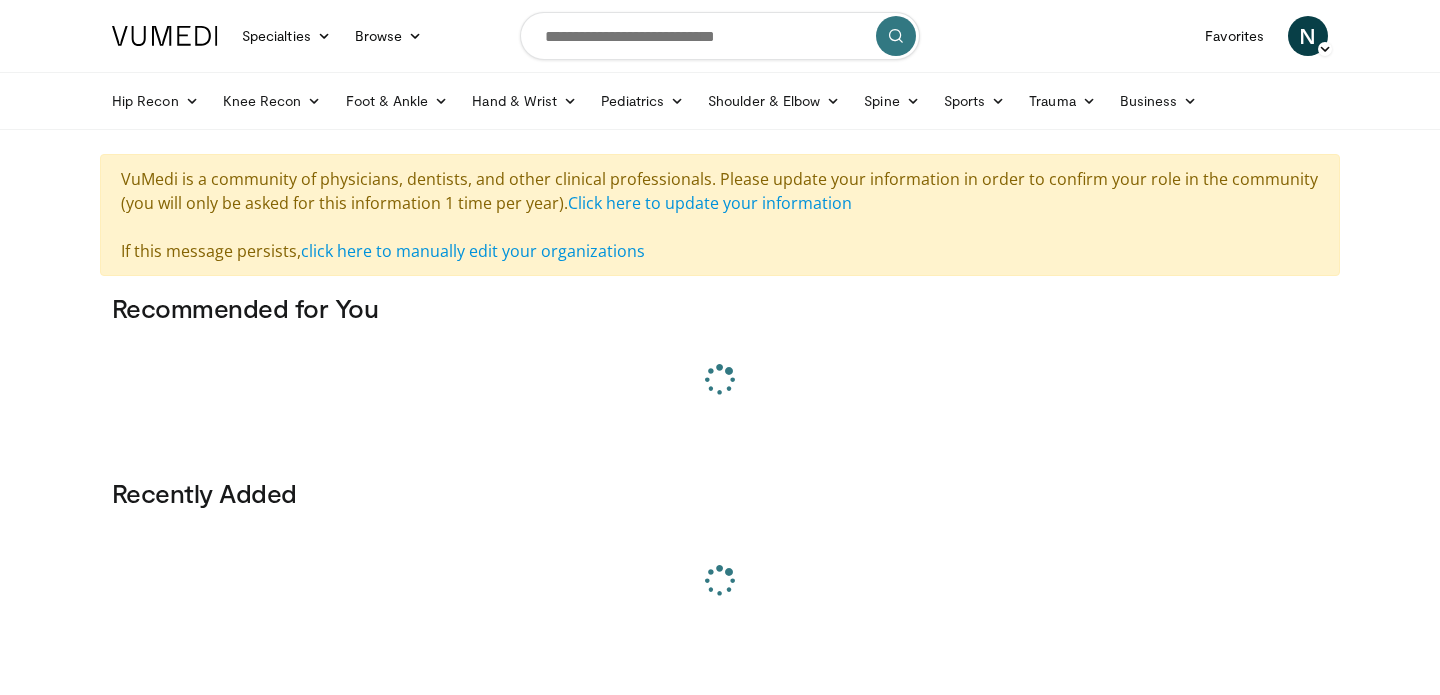 scroll, scrollTop: 0, scrollLeft: 0, axis: both 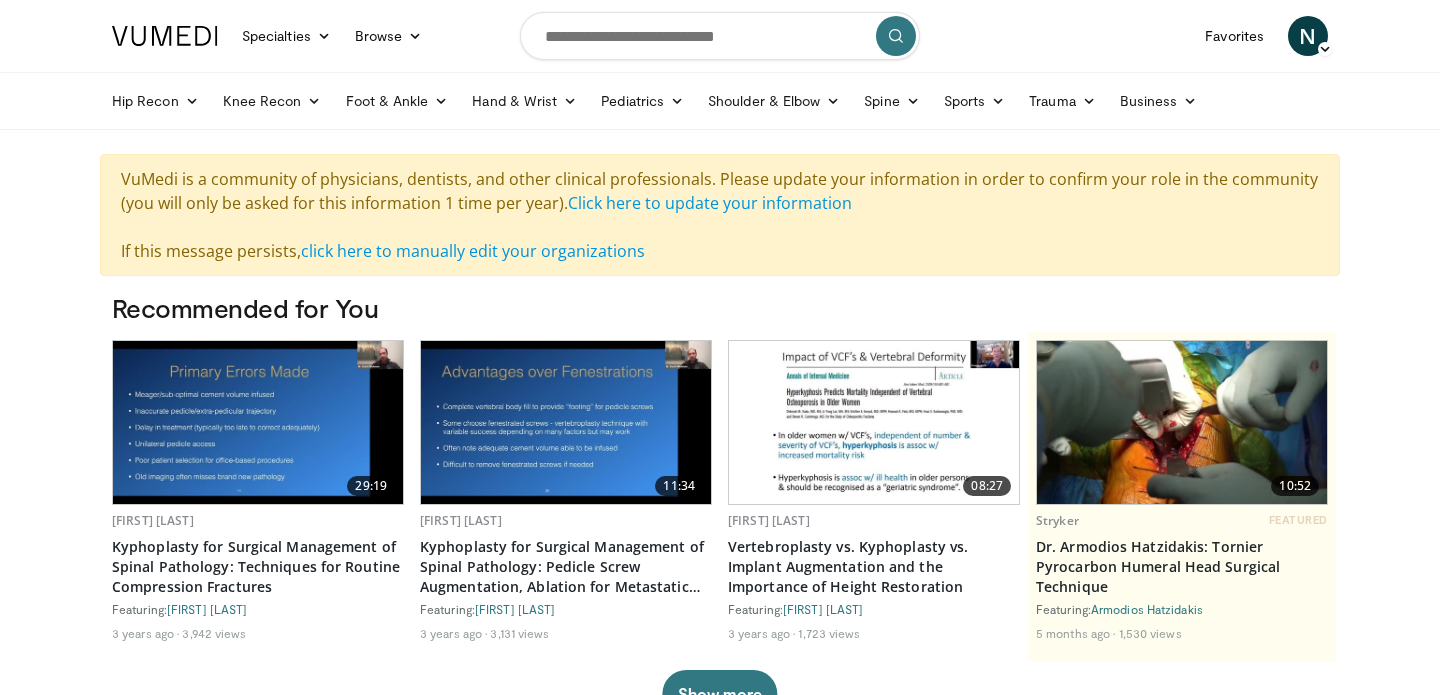 click at bounding box center (720, 36) 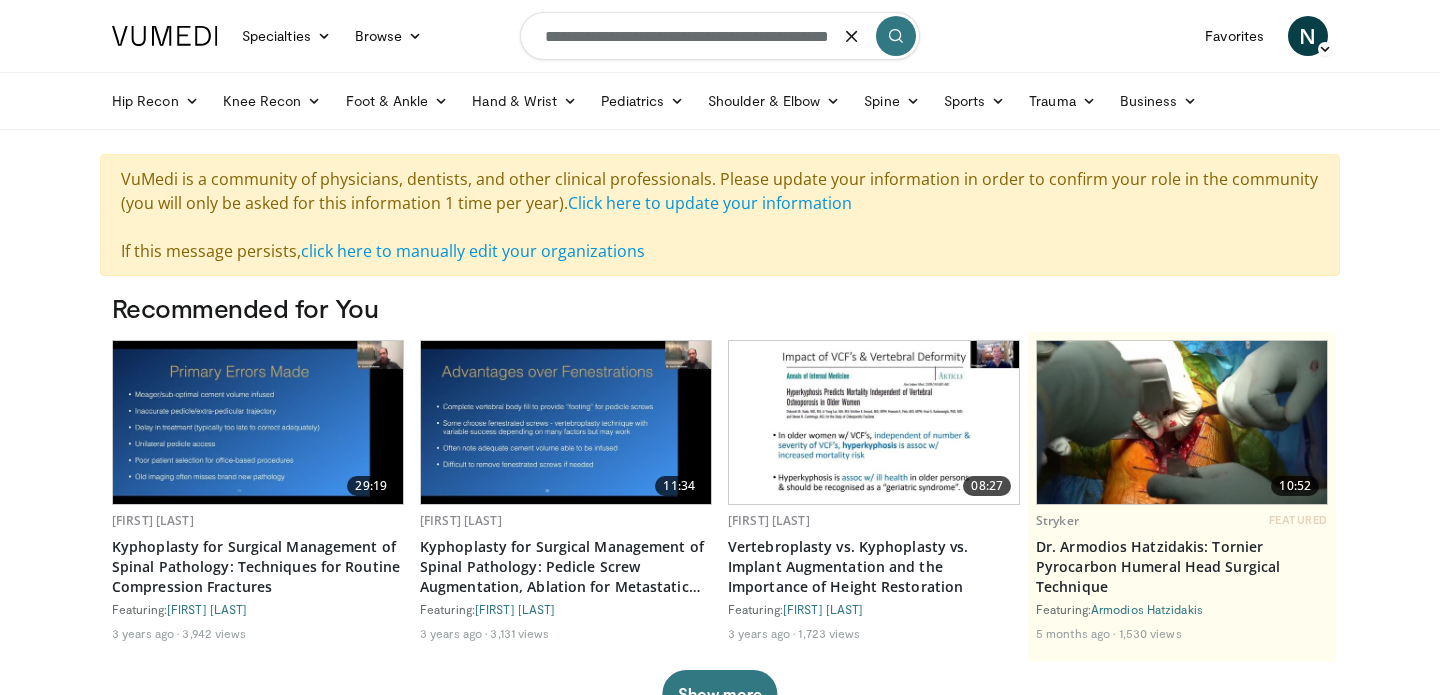 scroll, scrollTop: 0, scrollLeft: 38, axis: horizontal 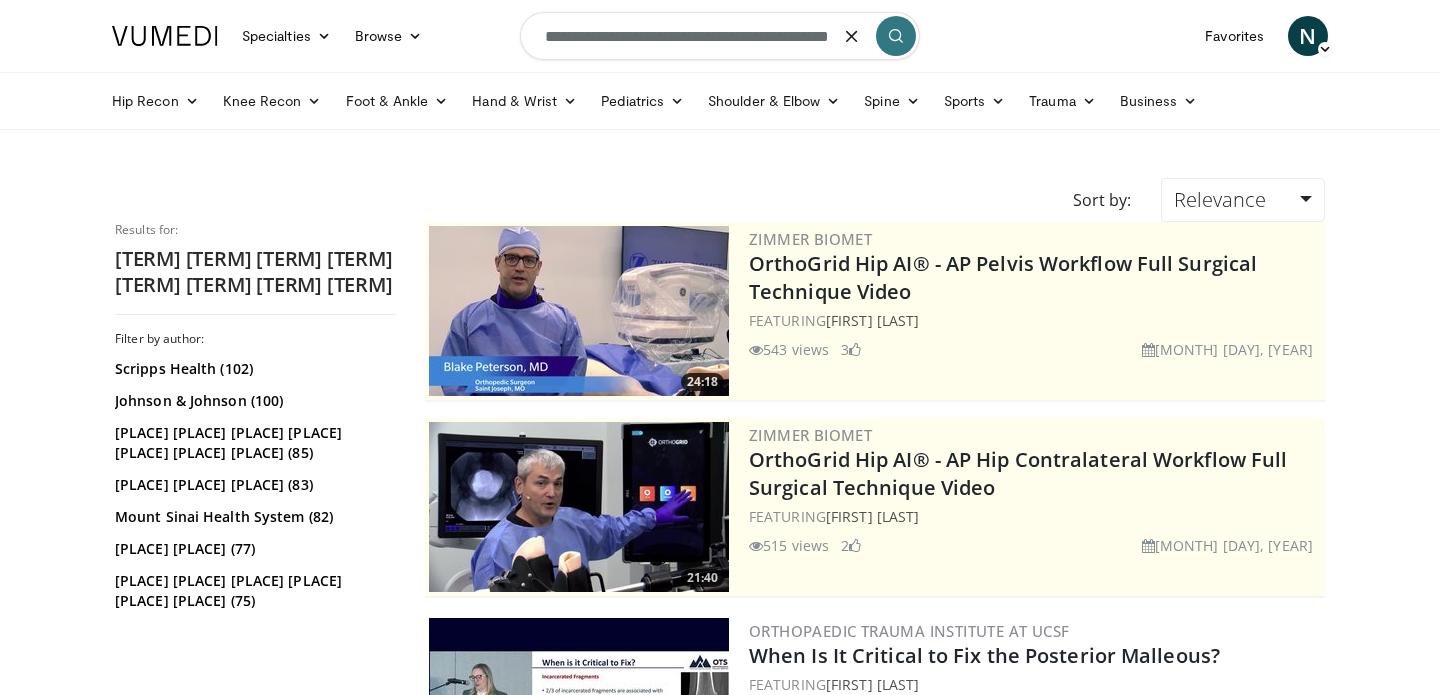 drag, startPoint x: 844, startPoint y: 41, endPoint x: 532, endPoint y: 42, distance: 312.00162 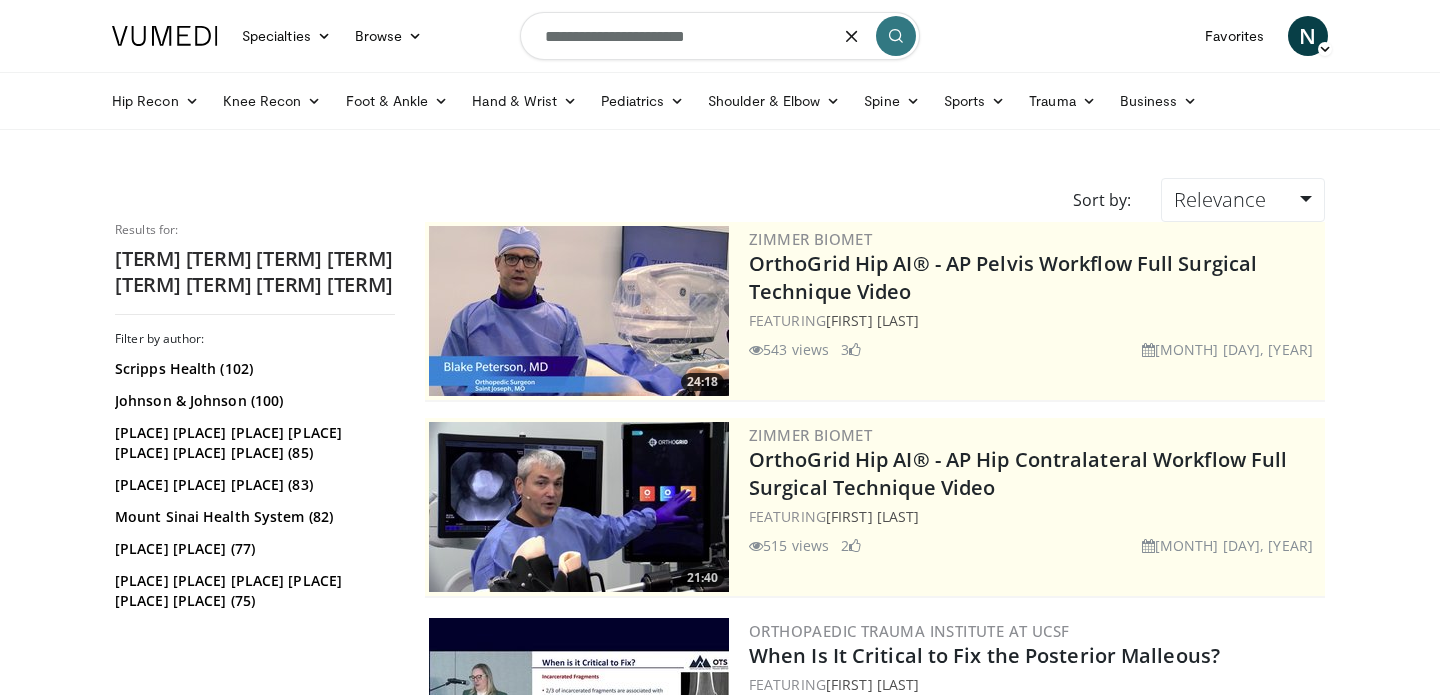type on "**********" 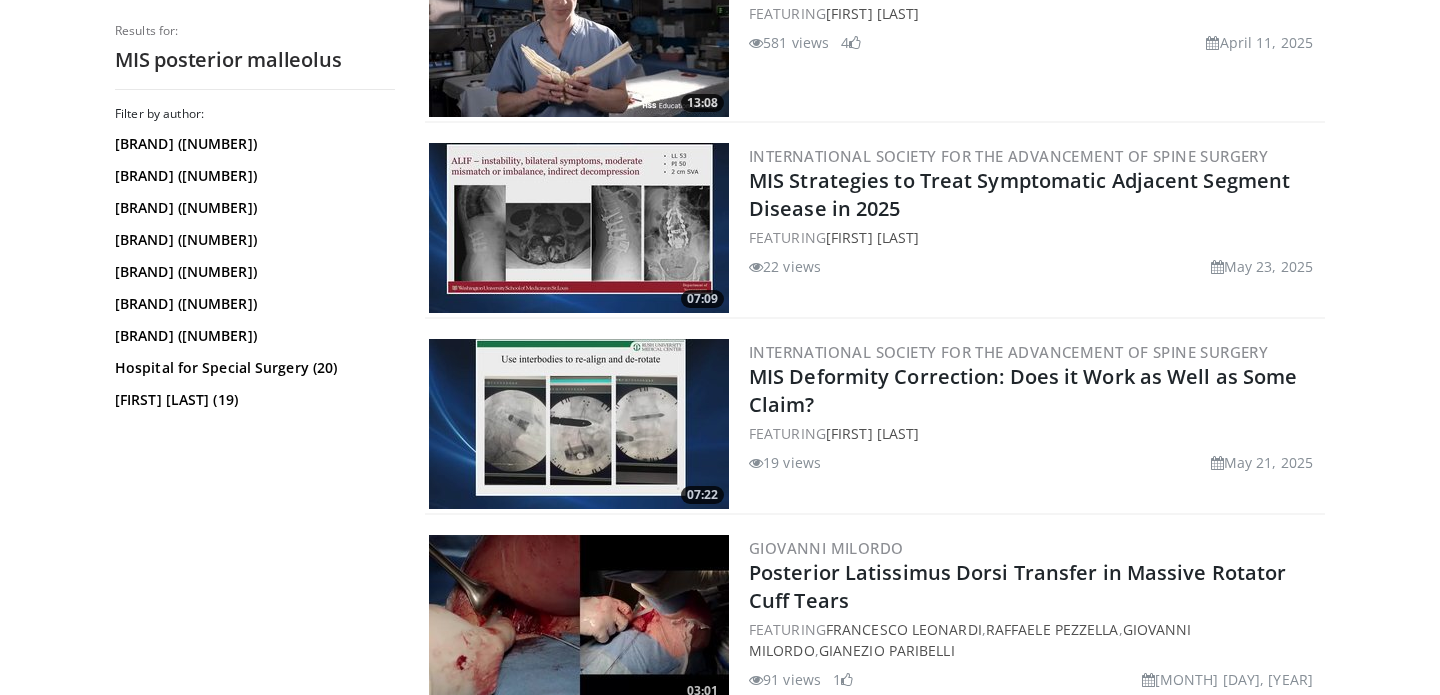 scroll, scrollTop: 3417, scrollLeft: 0, axis: vertical 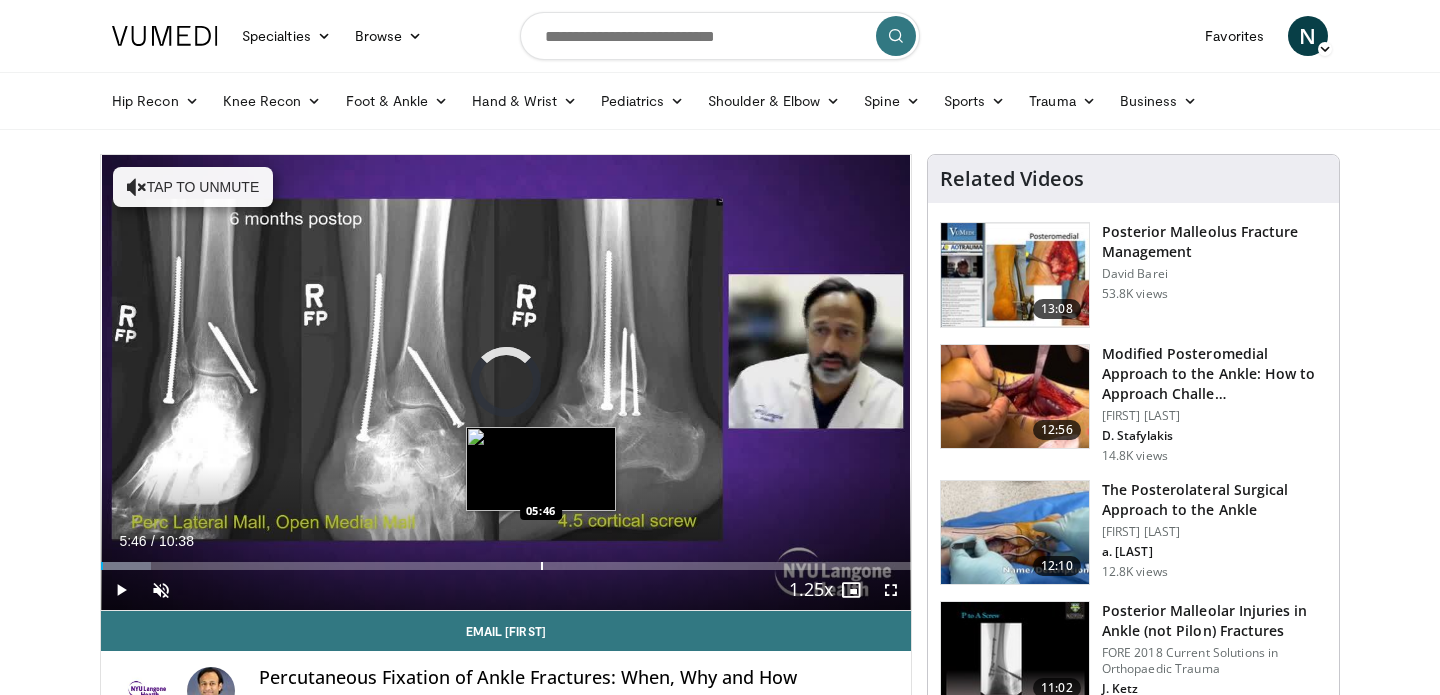 click on "Loaded :  6.21% 05:46 05:46" at bounding box center (506, 560) 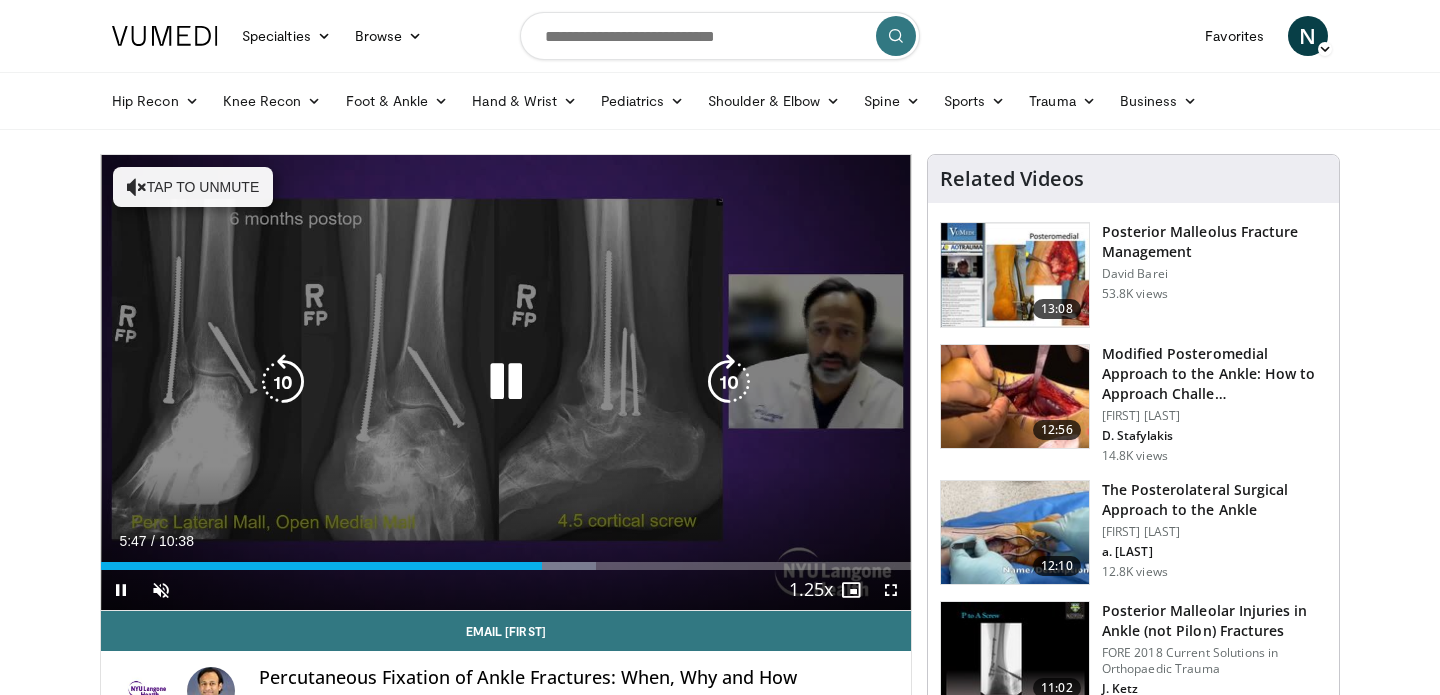 click on "Tap to unmute" at bounding box center [193, 187] 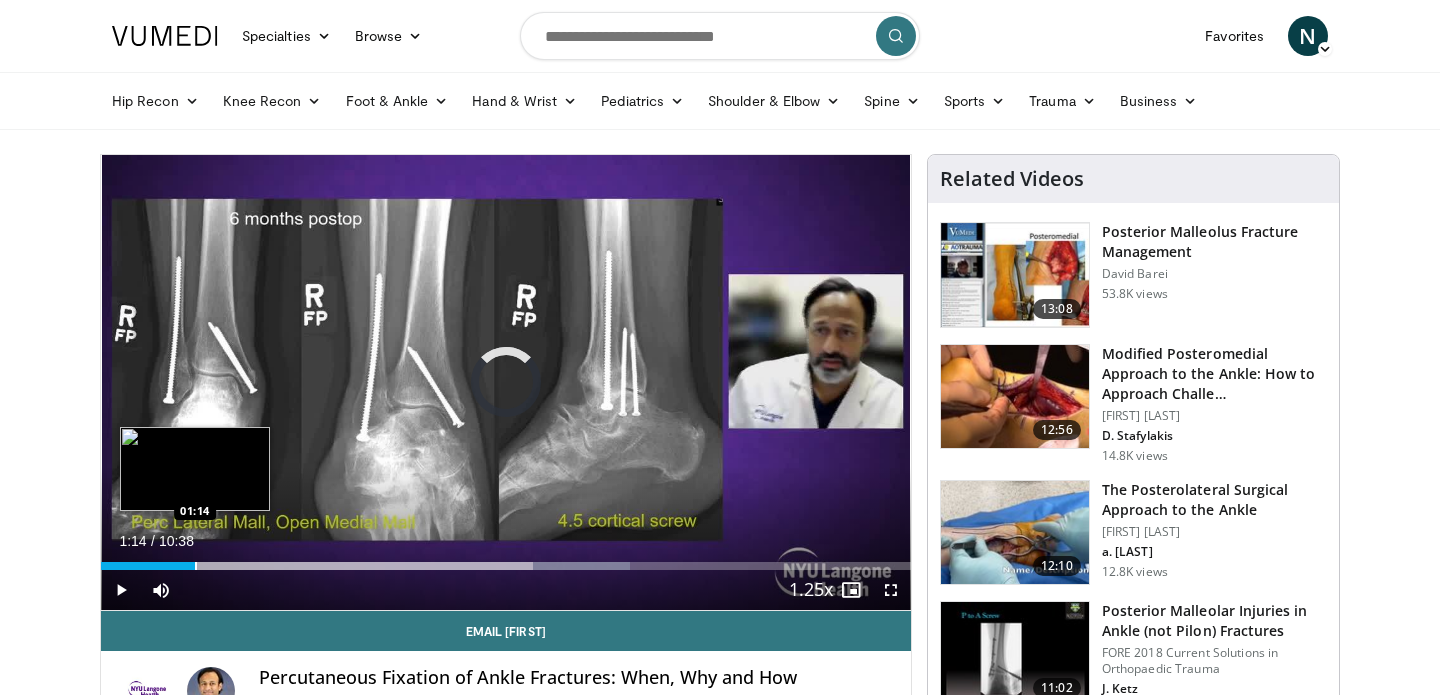 click on "Loaded :  65.29% 01:14 01:14" at bounding box center (506, 560) 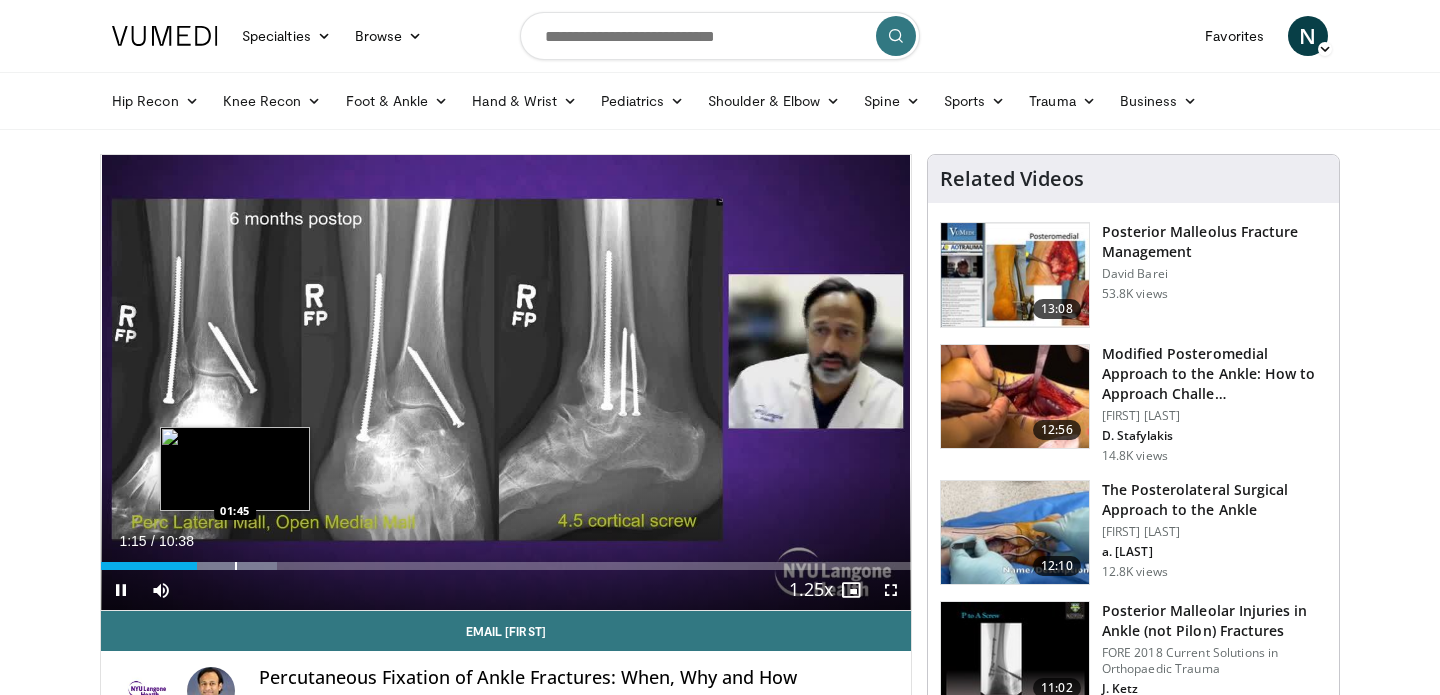 click on "Loaded :  21.76% 01:15 01:45" at bounding box center [506, 560] 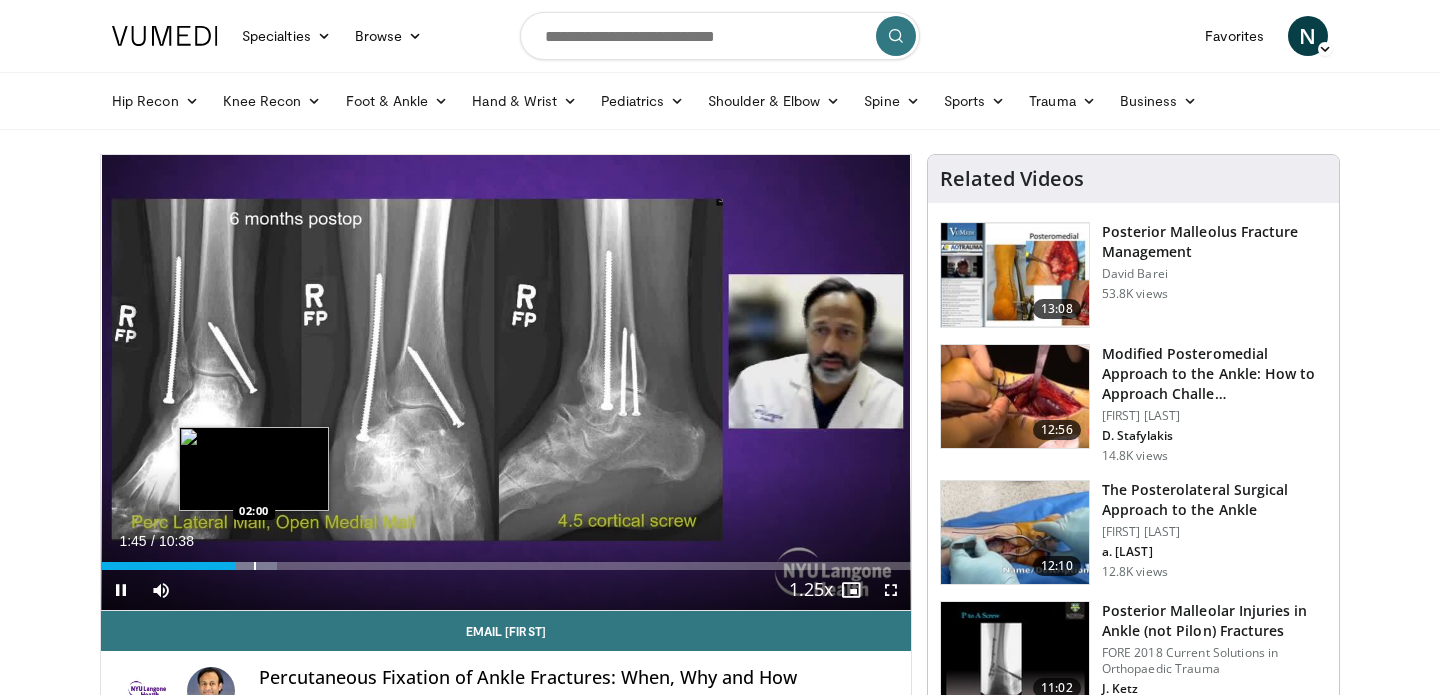 click at bounding box center (255, 566) 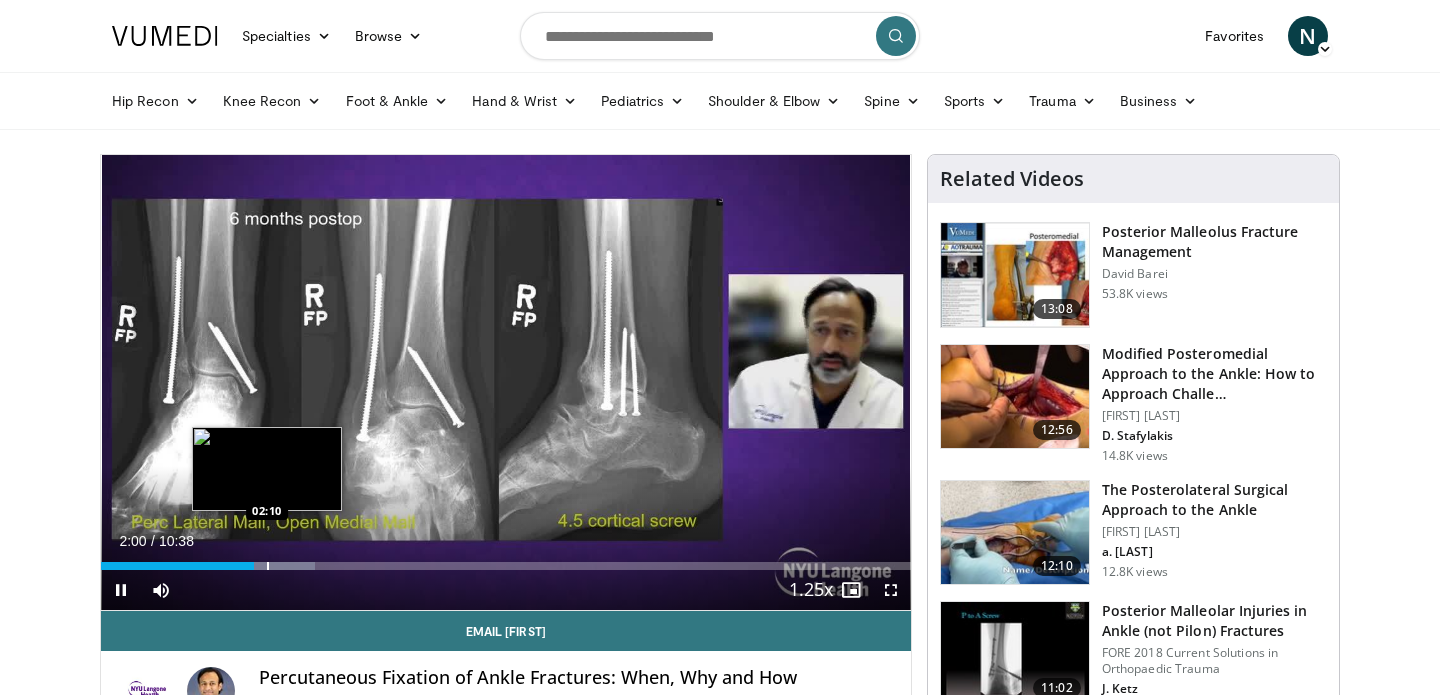 click at bounding box center (268, 566) 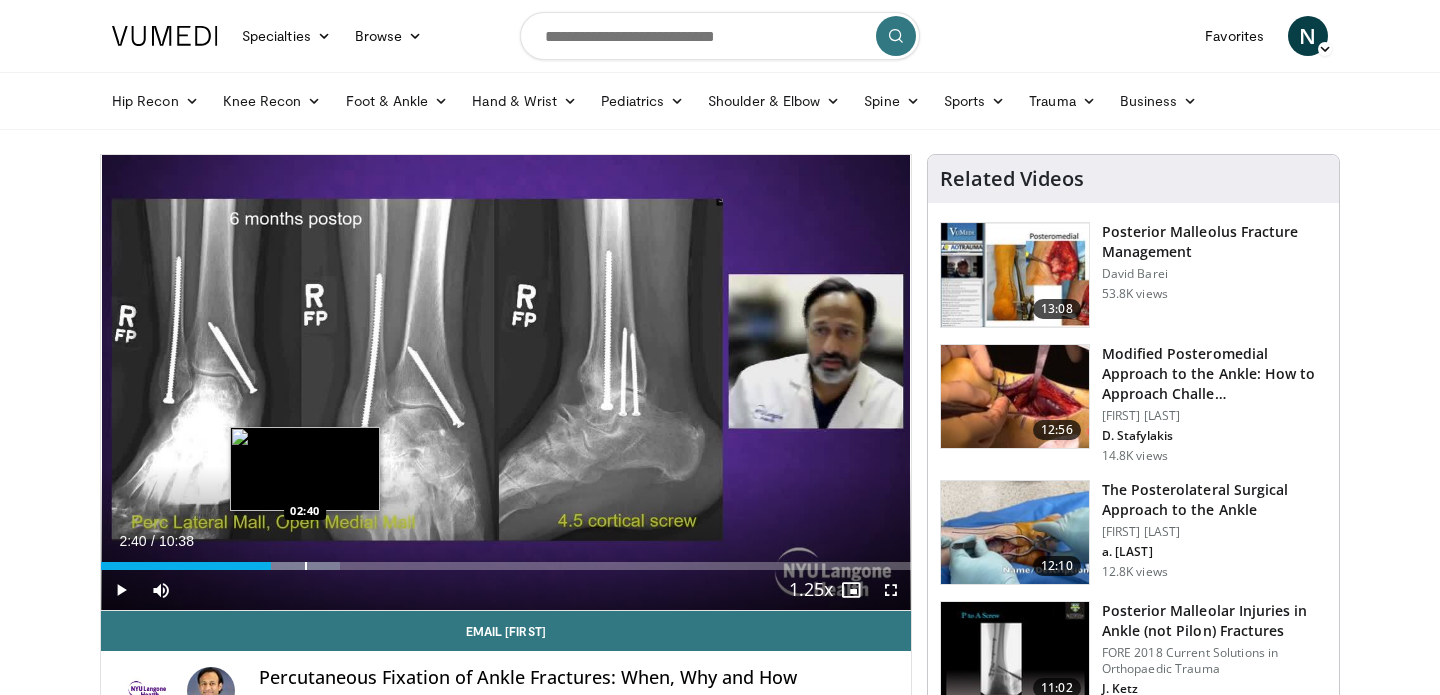 click at bounding box center [306, 566] 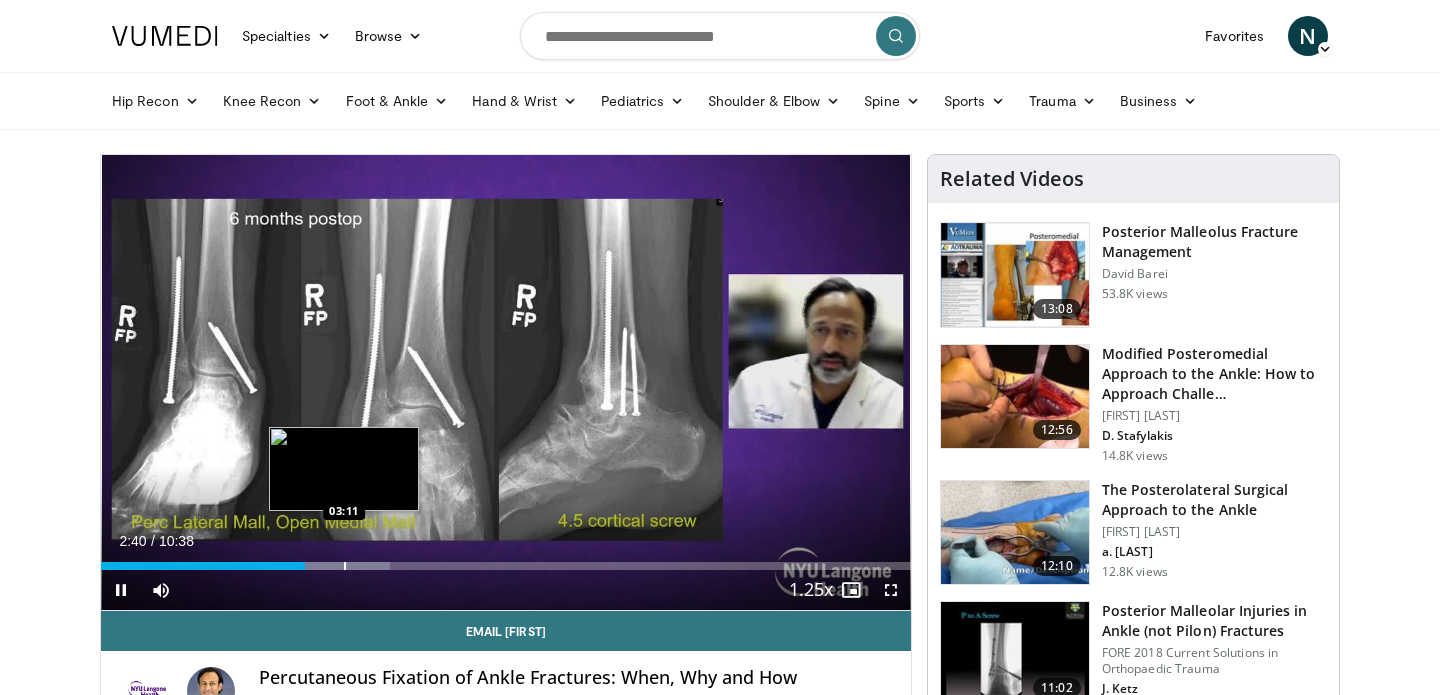click at bounding box center (345, 566) 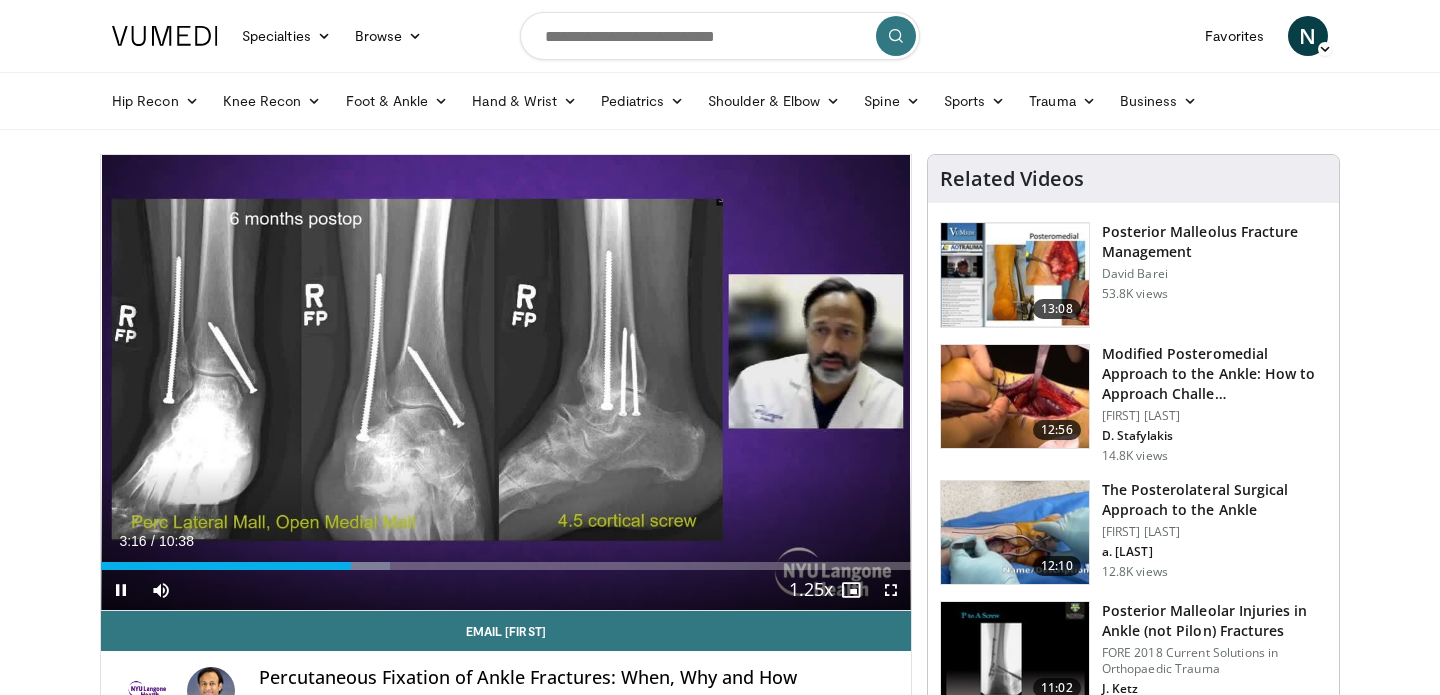 click on "Current Time  [TIME] / Duration  [DURATION] Pause Skip Backward Skip Forward Mute Loaded :  35.75% 03:16 04:06 Stream Type  LIVE Seek to live, currently behind live LIVE   1.25x Playback Rate 0.5x 0.75x 1x 1.25x , selected 1.5x 1.75x 2x Chapters Chapters Descriptions descriptions off , selected Captions captions settings , opens captions settings dialog captions off , selected Audio Track en (Main) , selected Fullscreen Enable picture-in-picture mode" at bounding box center [506, 590] 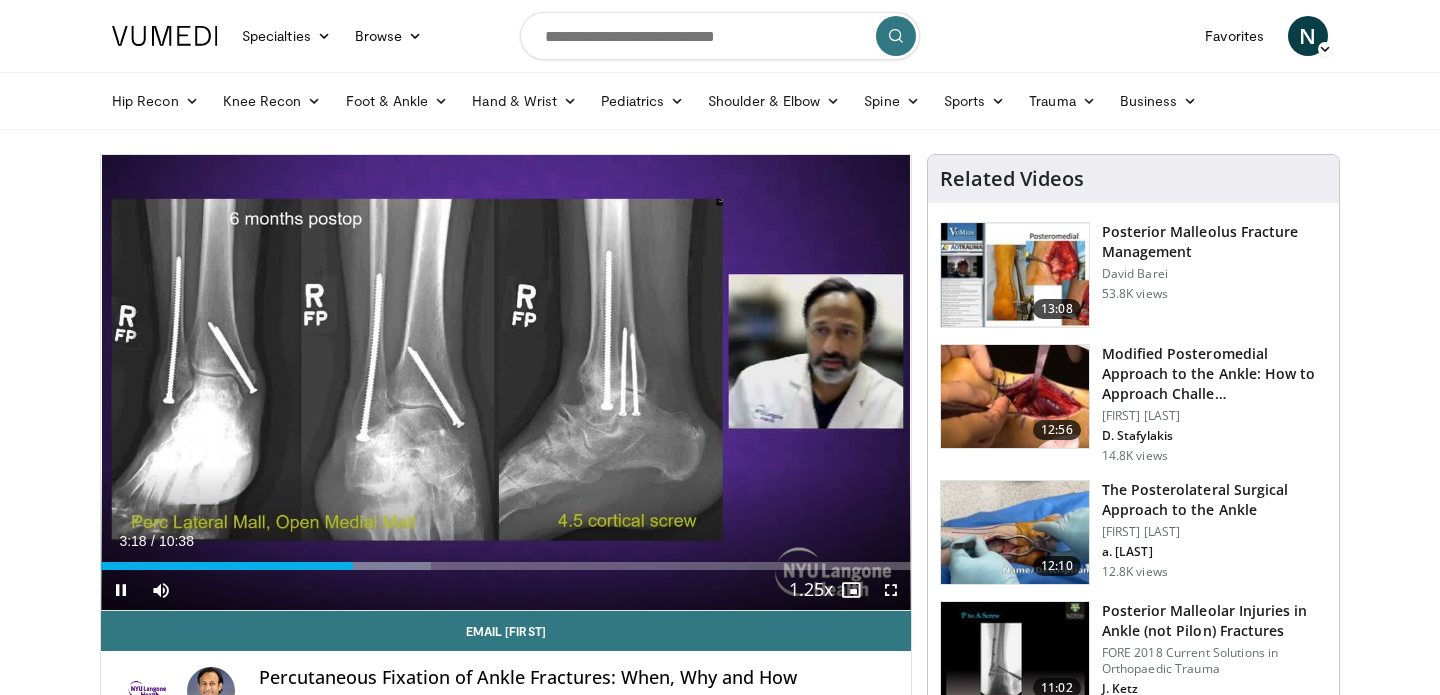 click on "Current Time  [TIME] / Duration  [DURATION] Pause Skip Backward Skip Forward Mute Loaded :  40.79% 03:18 03:49 Stream Type  LIVE Seek to live, currently behind live LIVE   1.25x Playback Rate 0.5x 0.75x 1x 1.25x , selected 1.5x 1.75x 2x Chapters Chapters Descriptions descriptions off , selected Captions captions settings , opens captions settings dialog captions off , selected Audio Track en (Main) , selected Fullscreen Enable picture-in-picture mode" at bounding box center [506, 590] 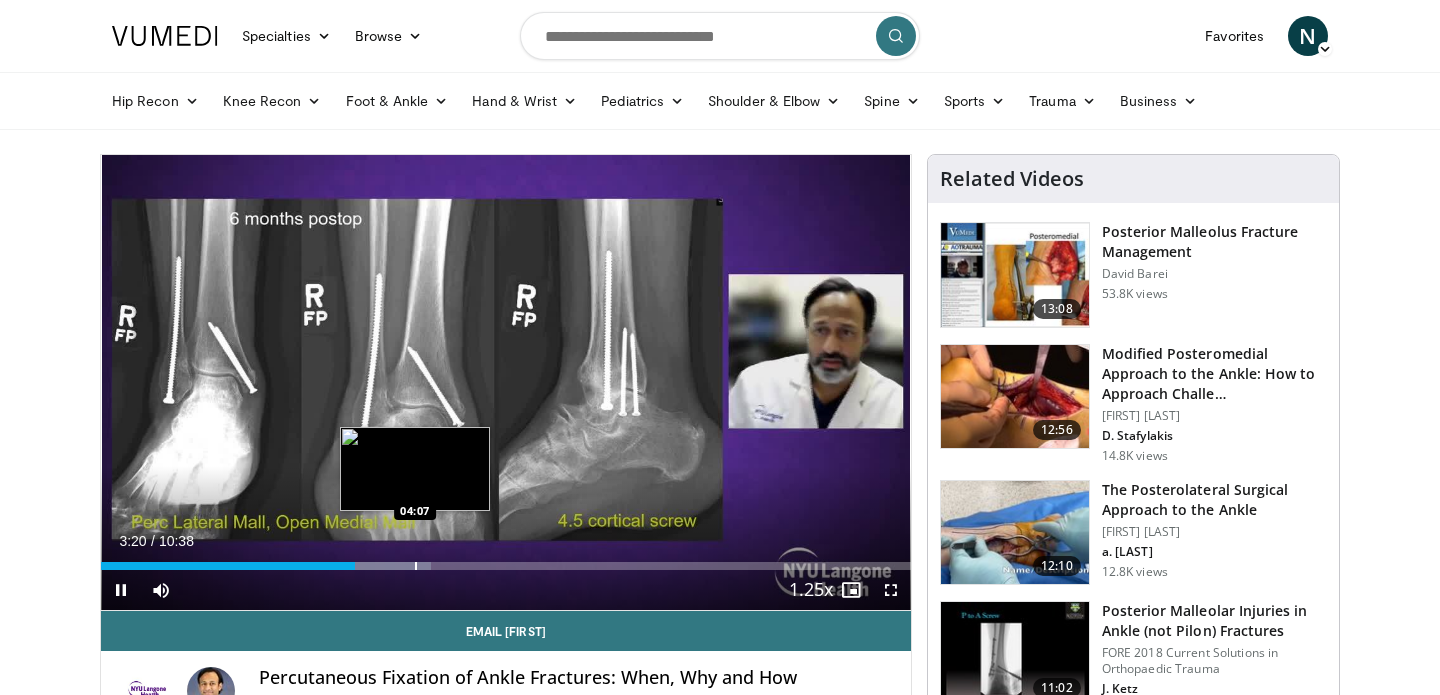 click at bounding box center (416, 566) 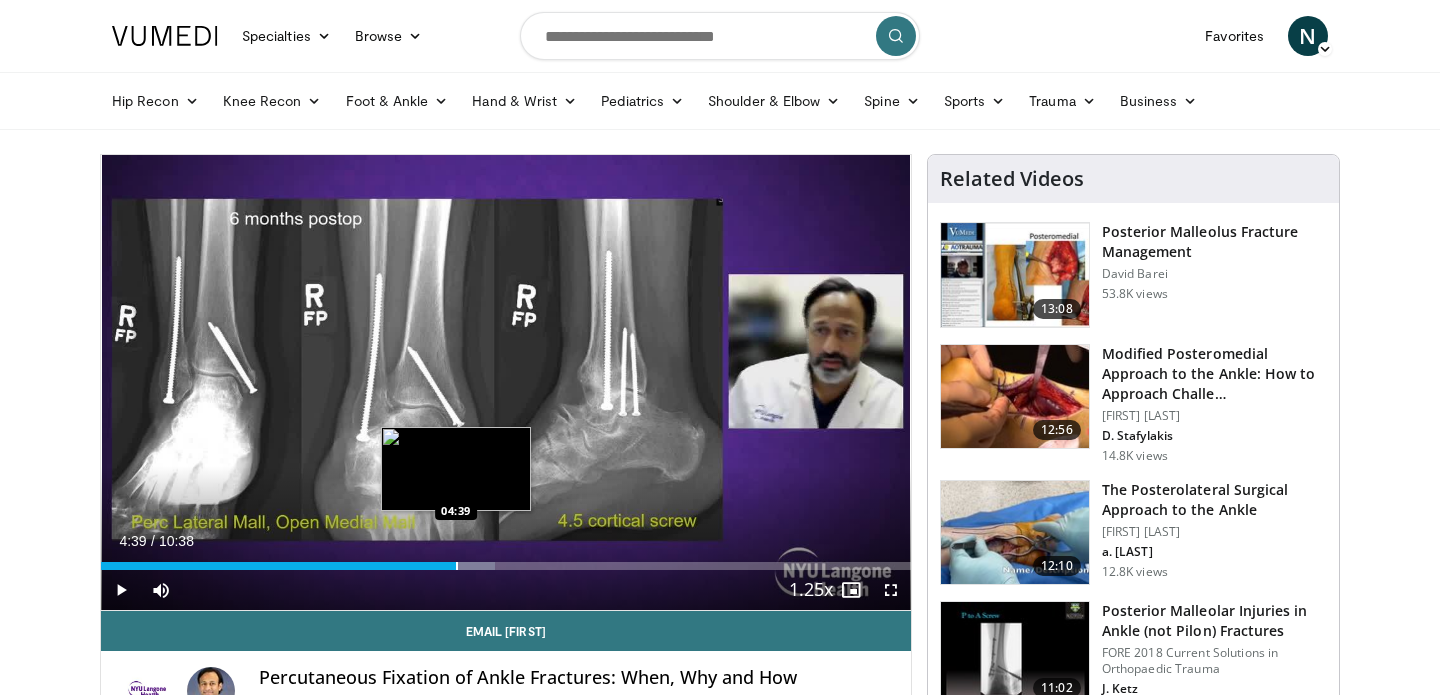 click at bounding box center (457, 566) 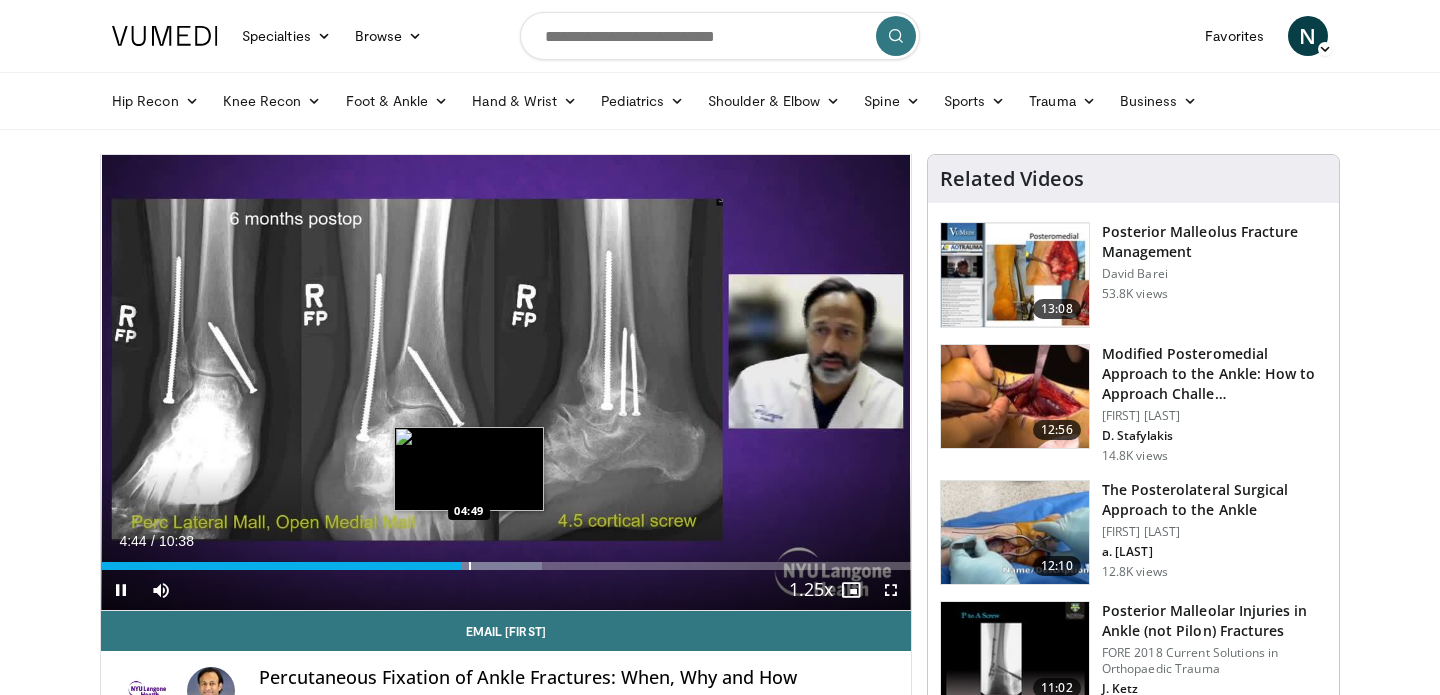 click at bounding box center (470, 566) 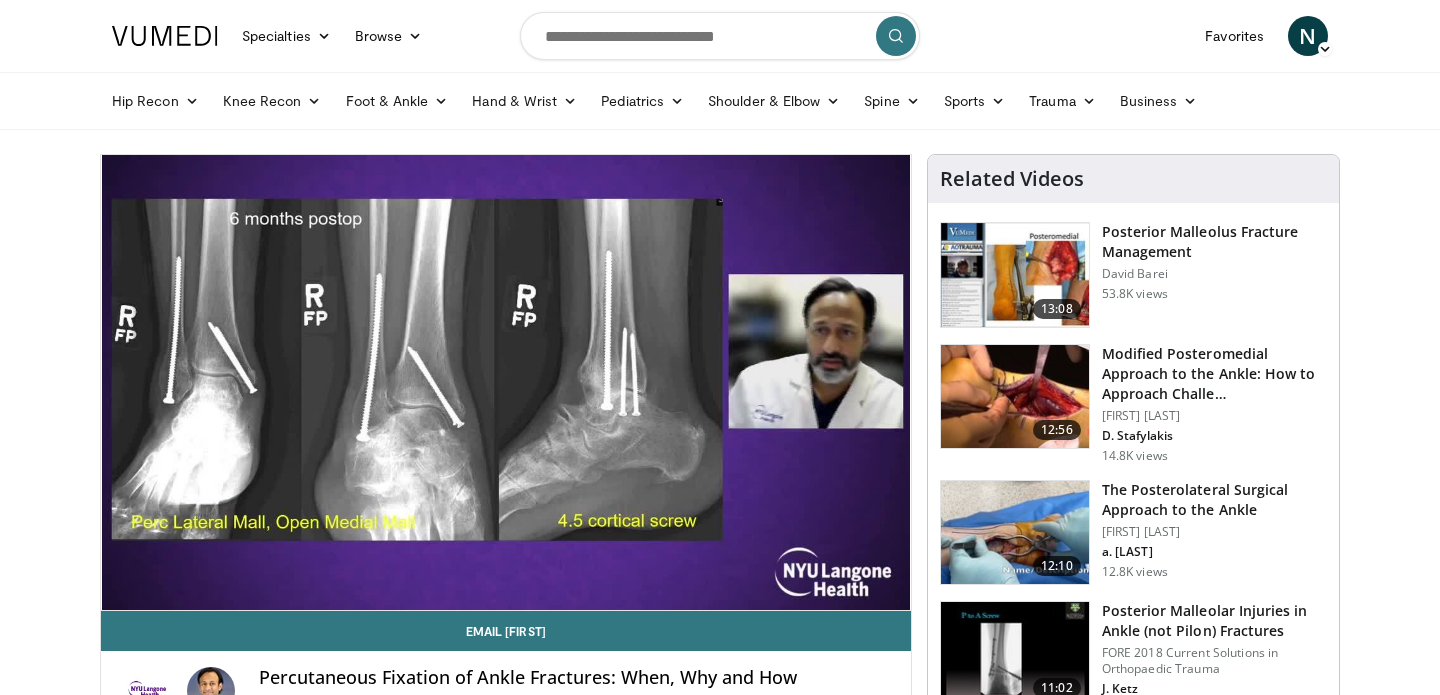 click on "10 seconds
Tap to unmute" at bounding box center [506, 382] 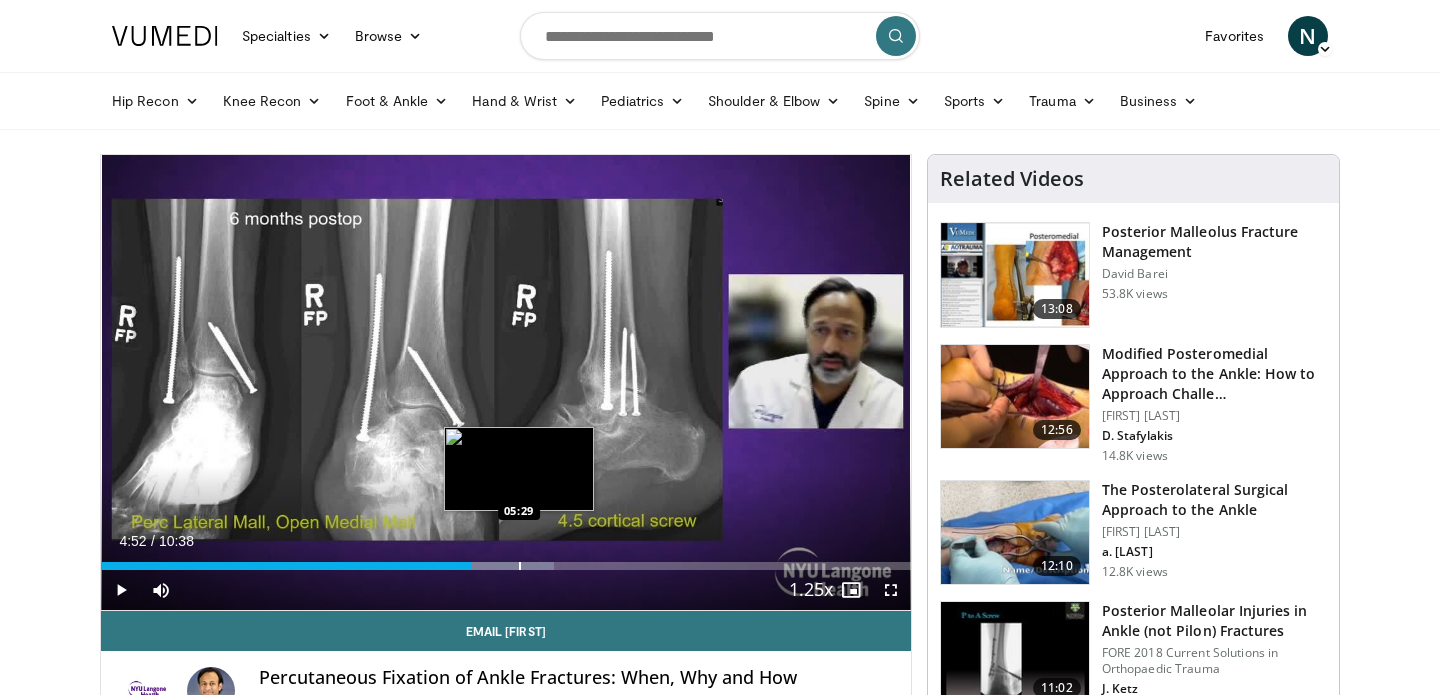 click at bounding box center (520, 566) 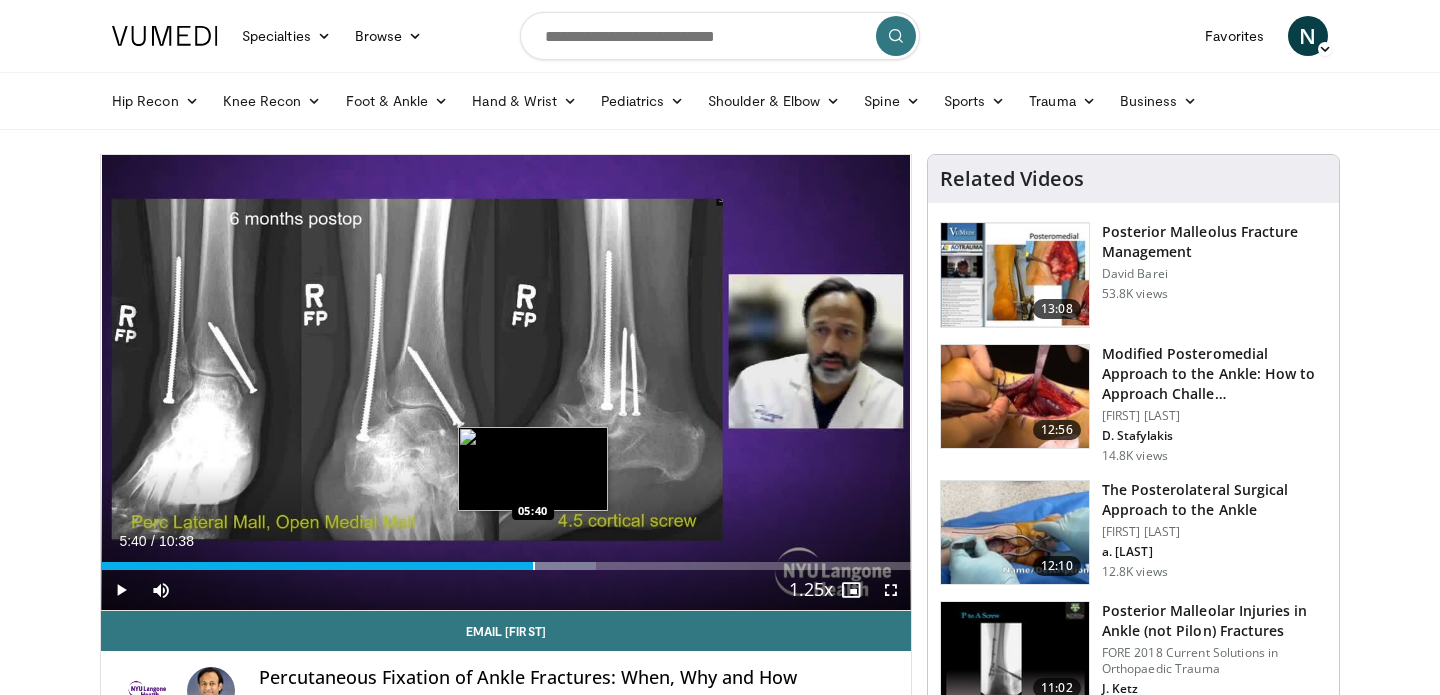 click at bounding box center (534, 566) 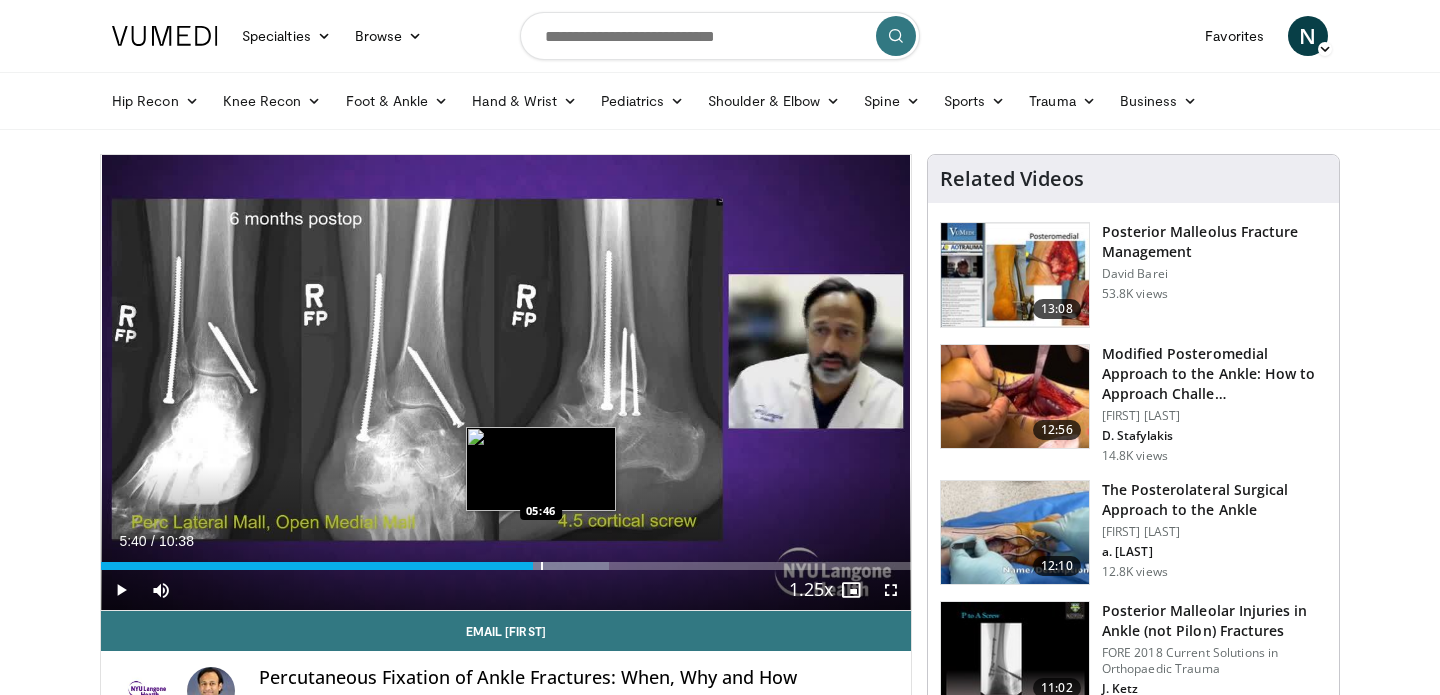 click at bounding box center [542, 566] 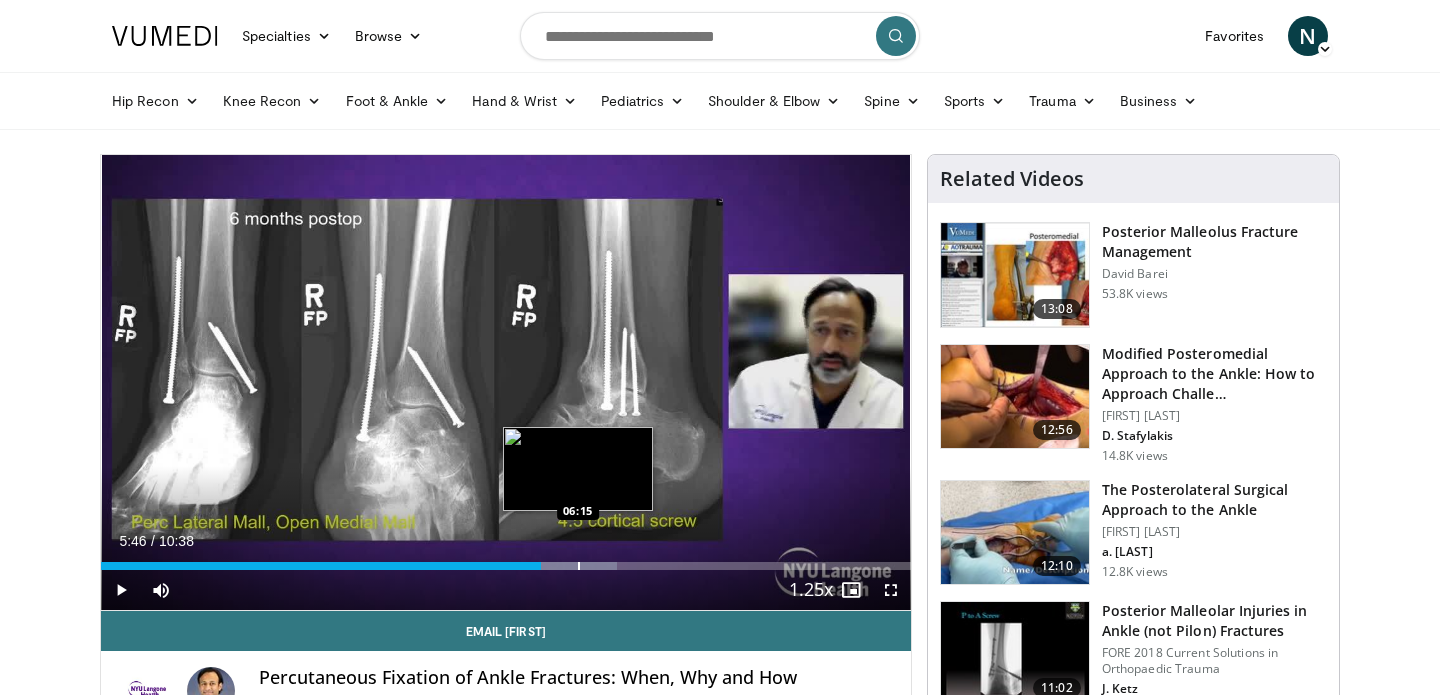 click at bounding box center [579, 566] 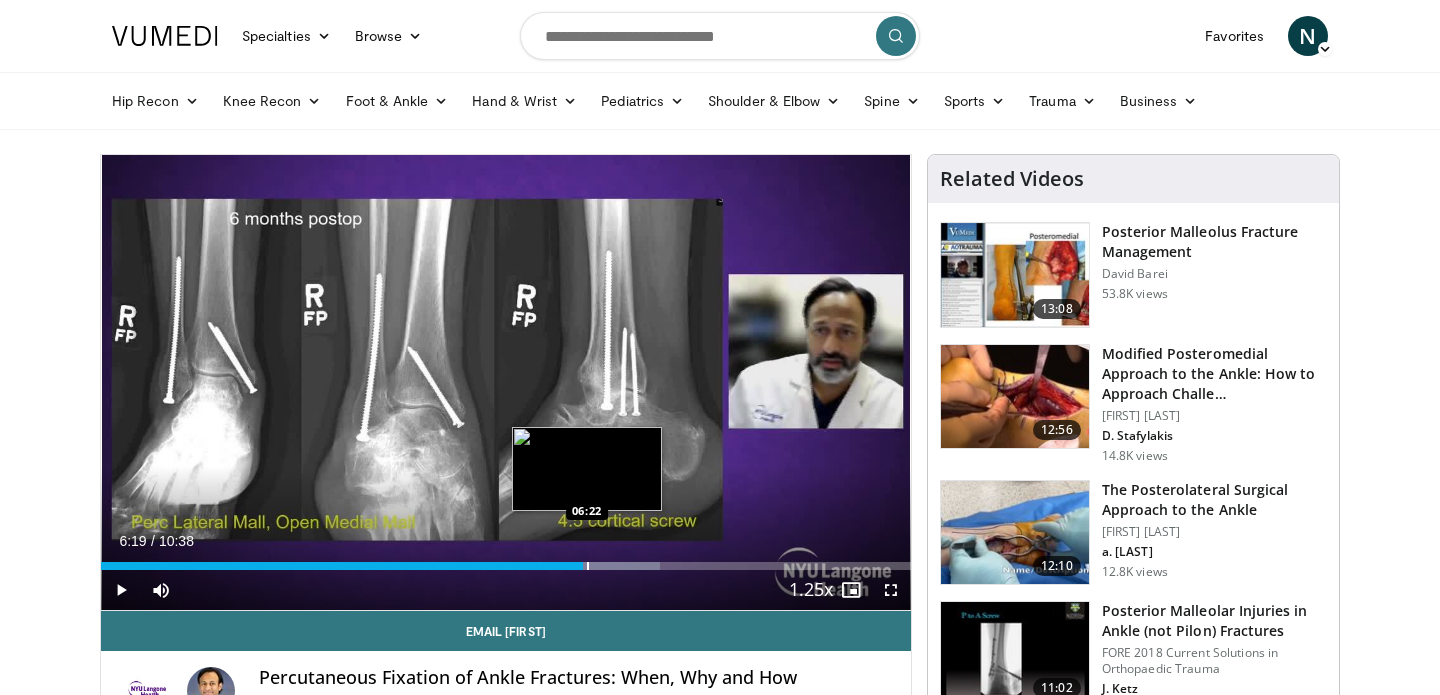 click at bounding box center [588, 566] 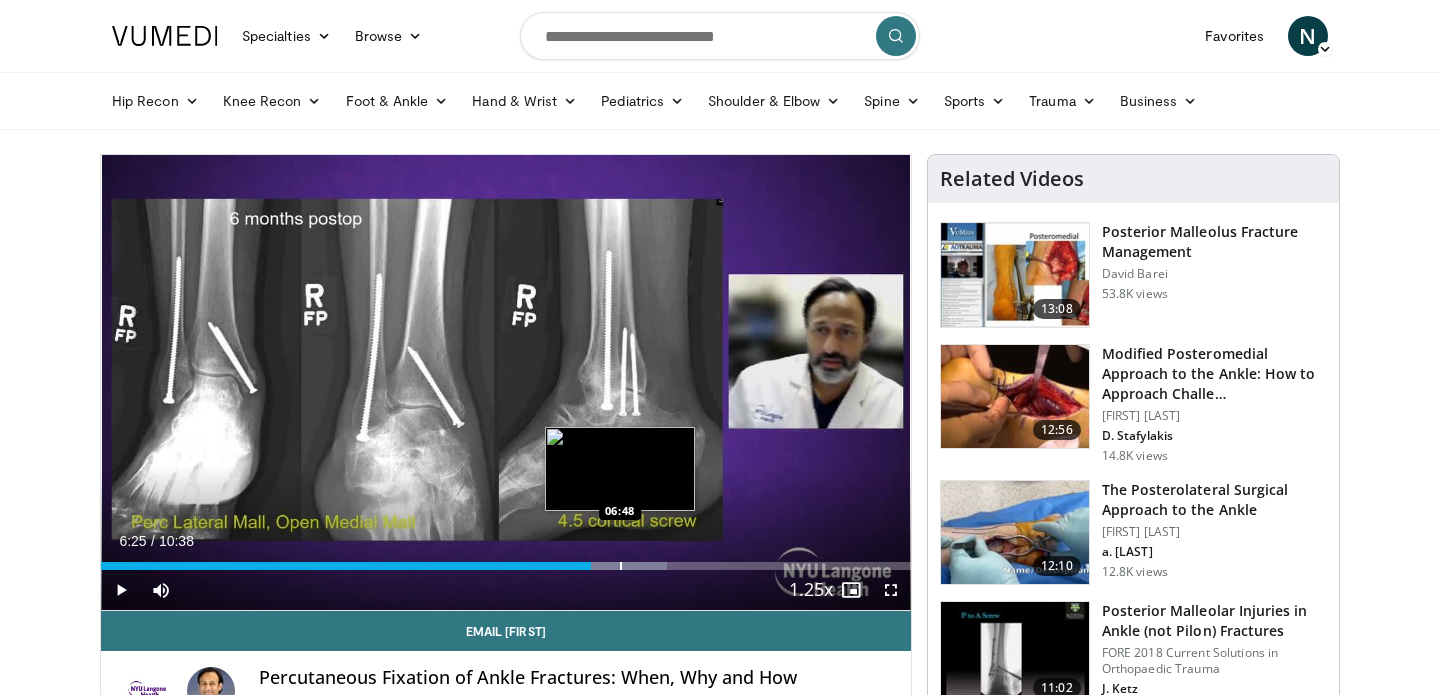 click at bounding box center (621, 566) 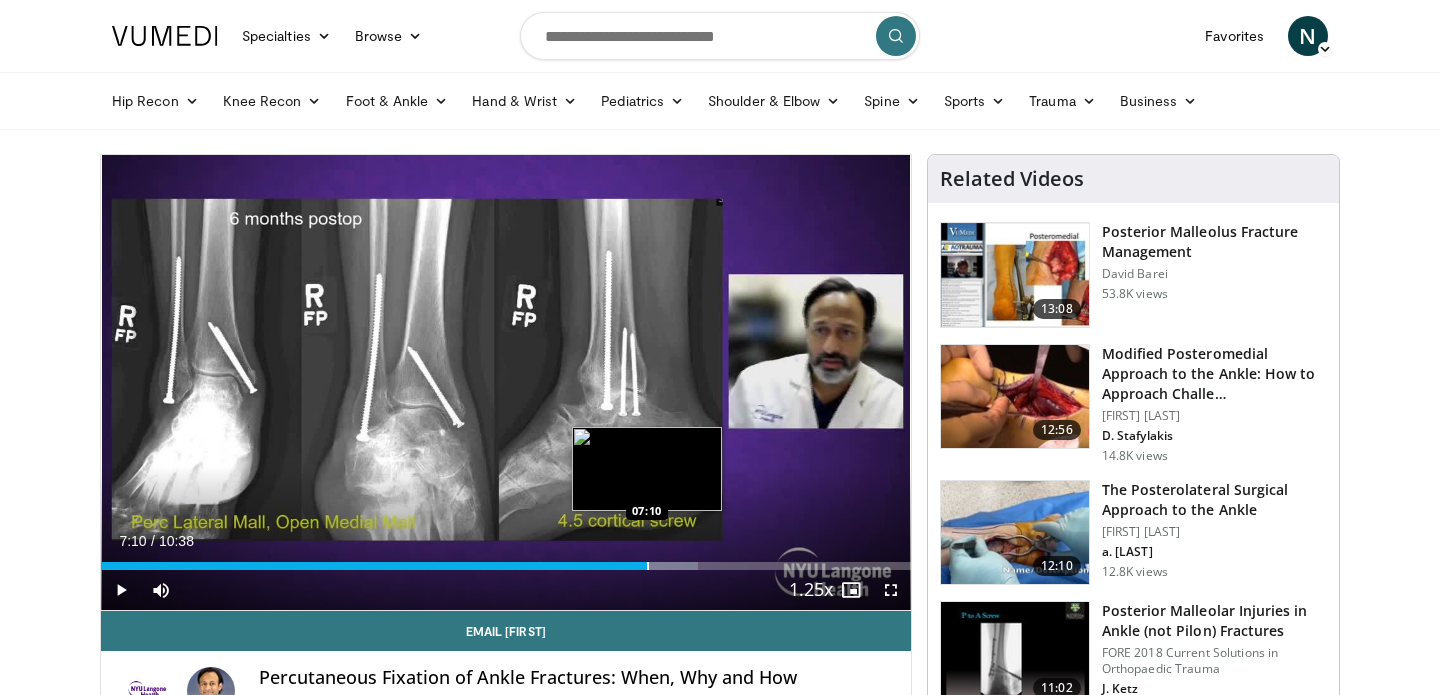 click at bounding box center (648, 566) 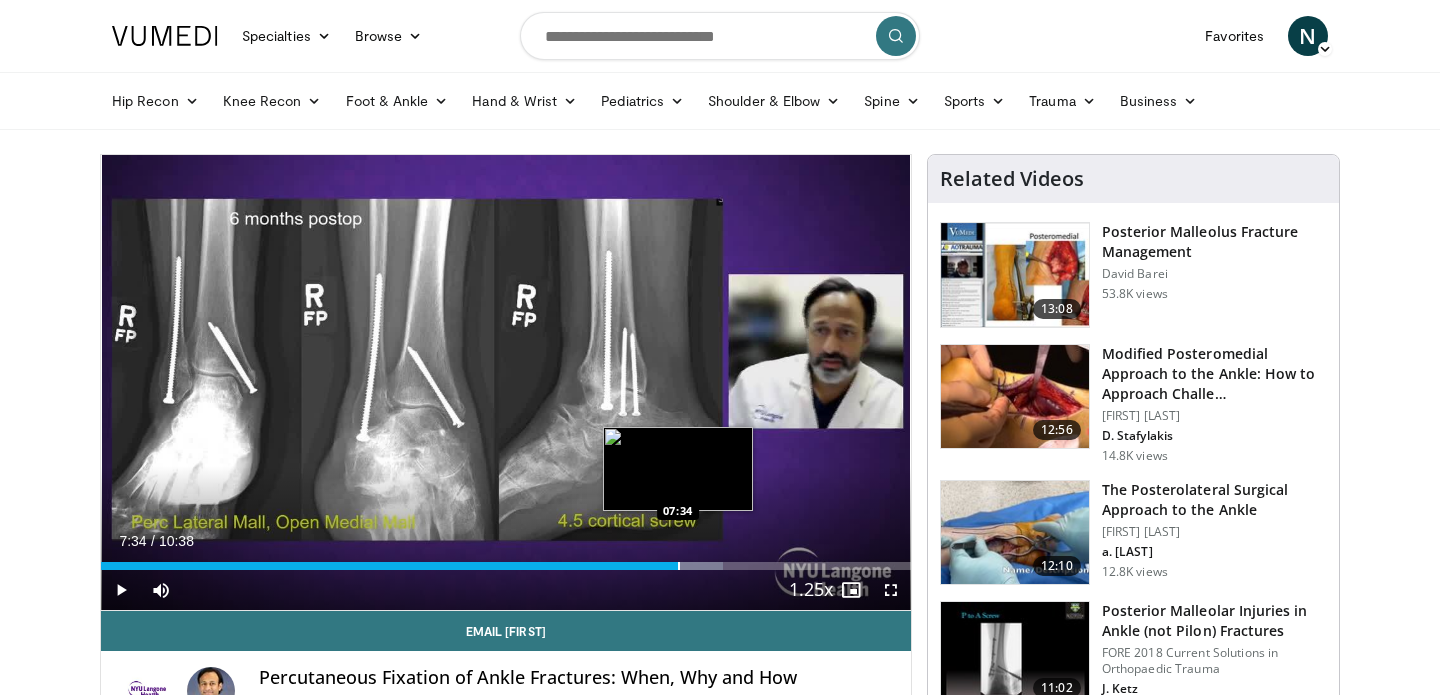 click at bounding box center (679, 566) 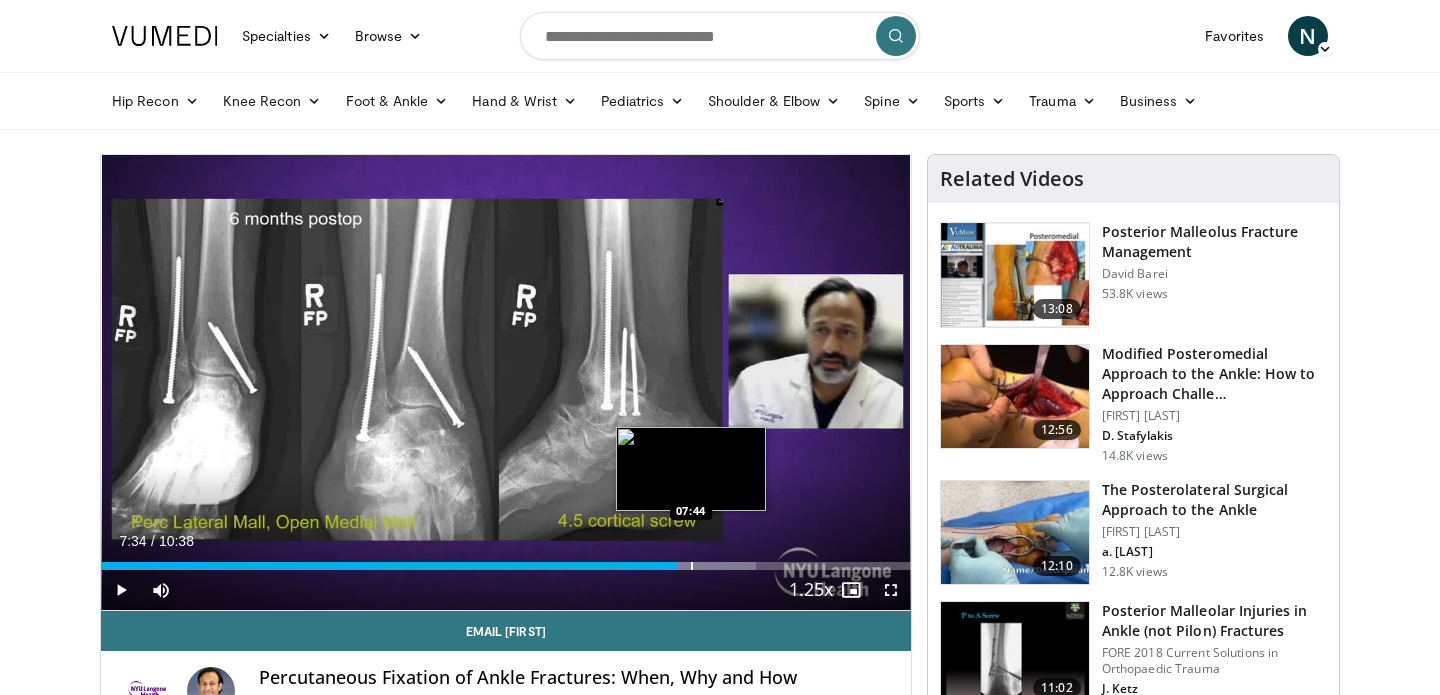 click at bounding box center (692, 566) 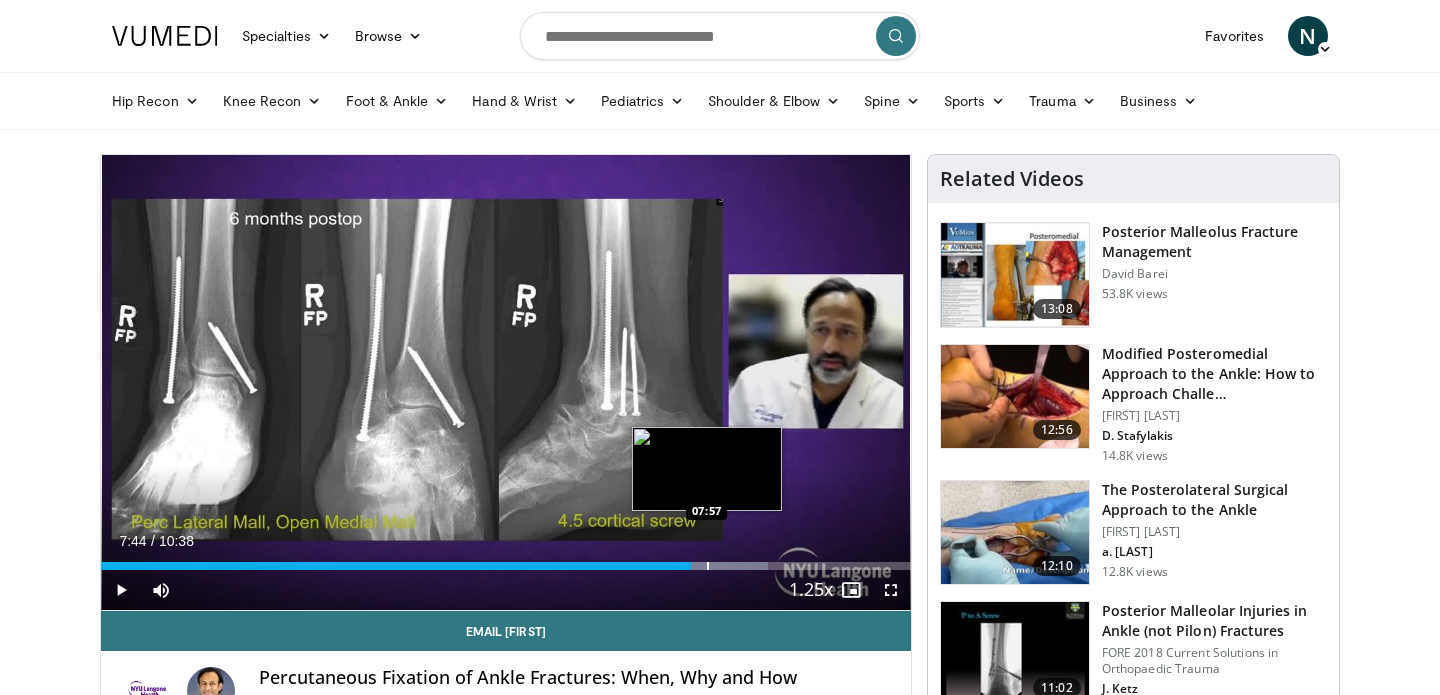 click at bounding box center (708, 566) 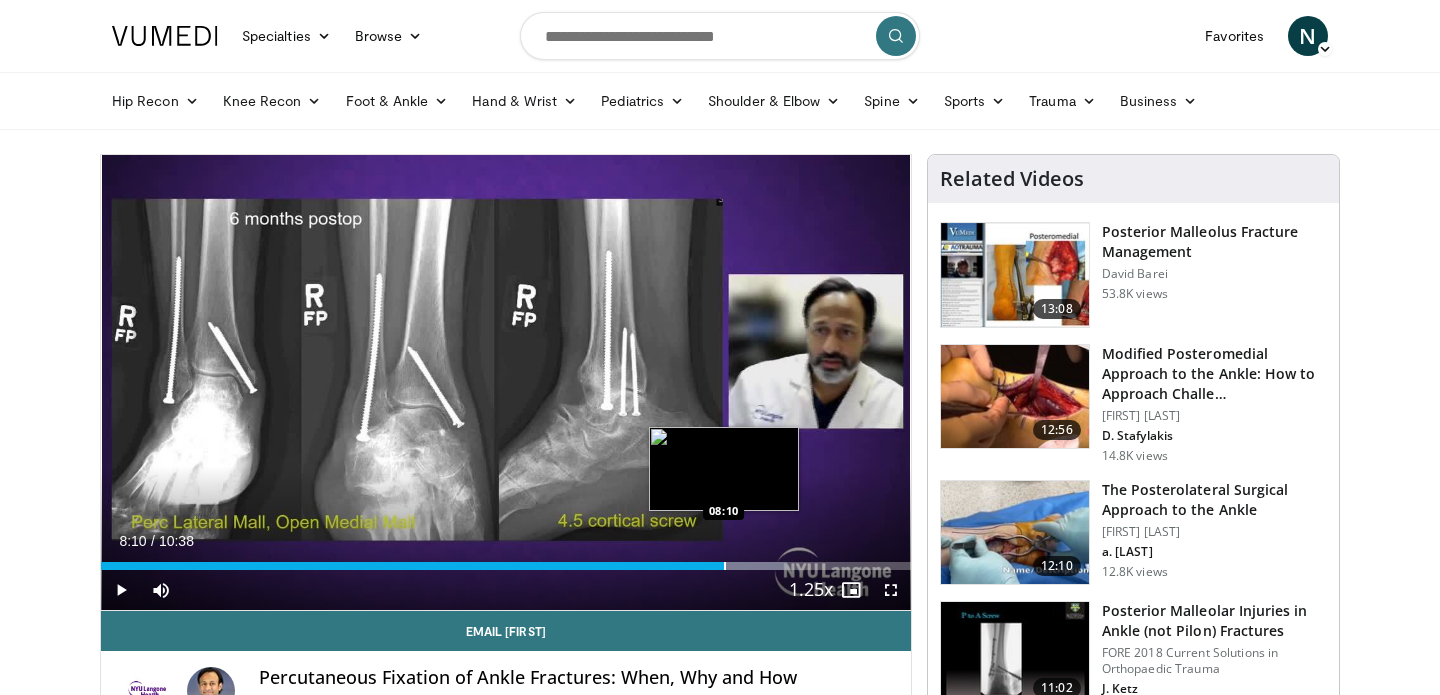 click at bounding box center (725, 566) 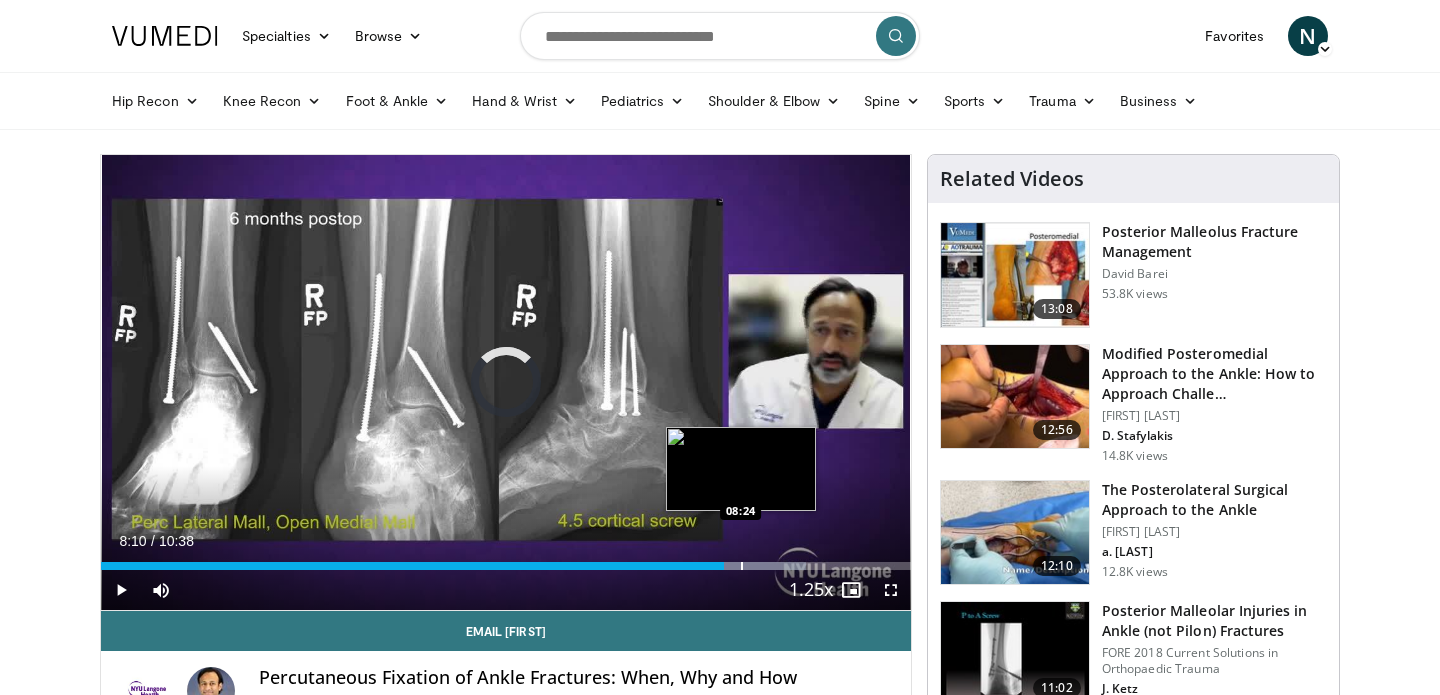 click on "Loaded :  87.06% 08:10 08:24" at bounding box center (506, 566) 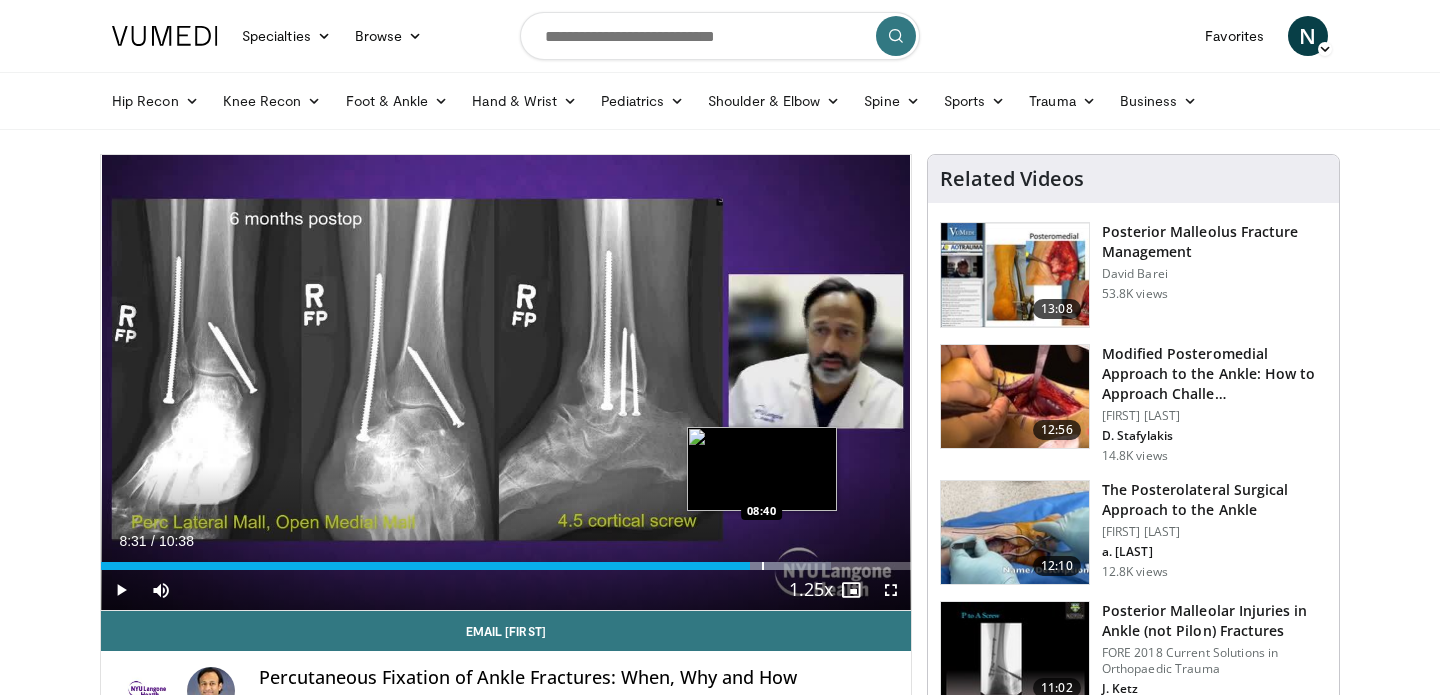 click at bounding box center [763, 566] 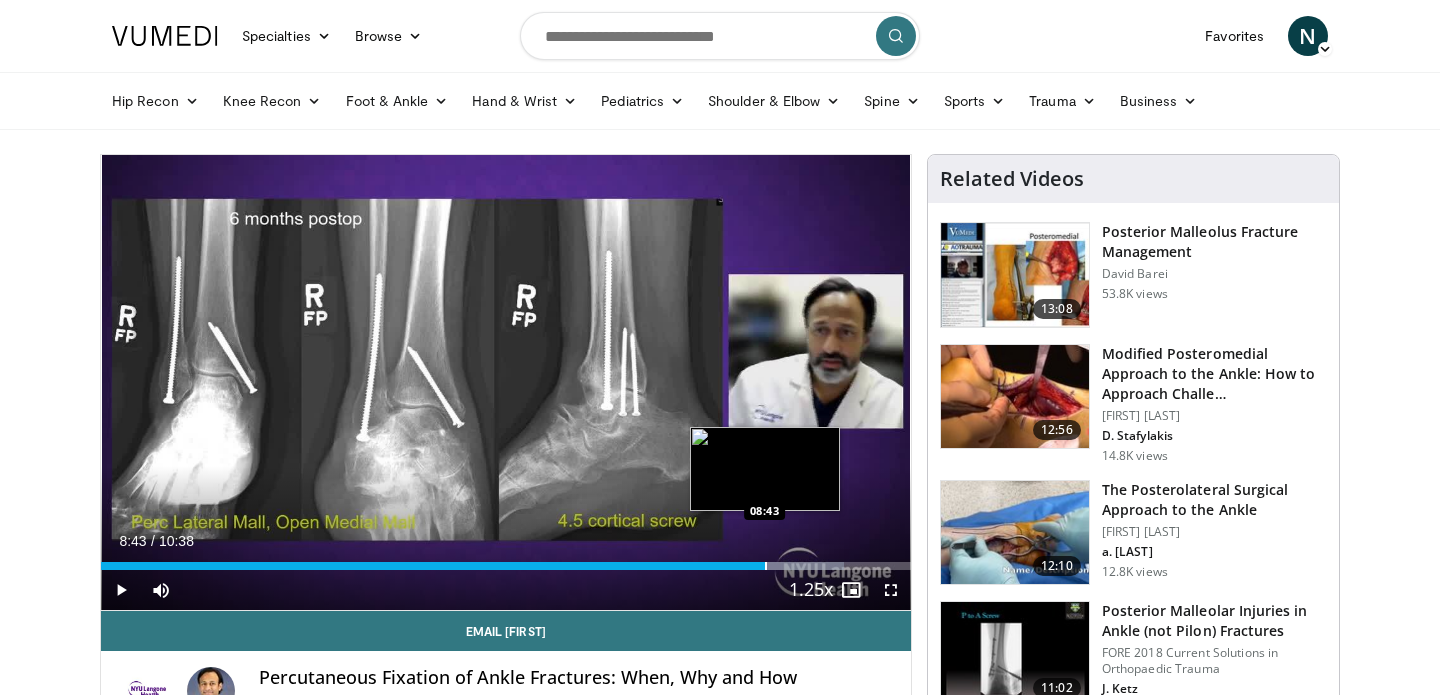 click at bounding box center (766, 566) 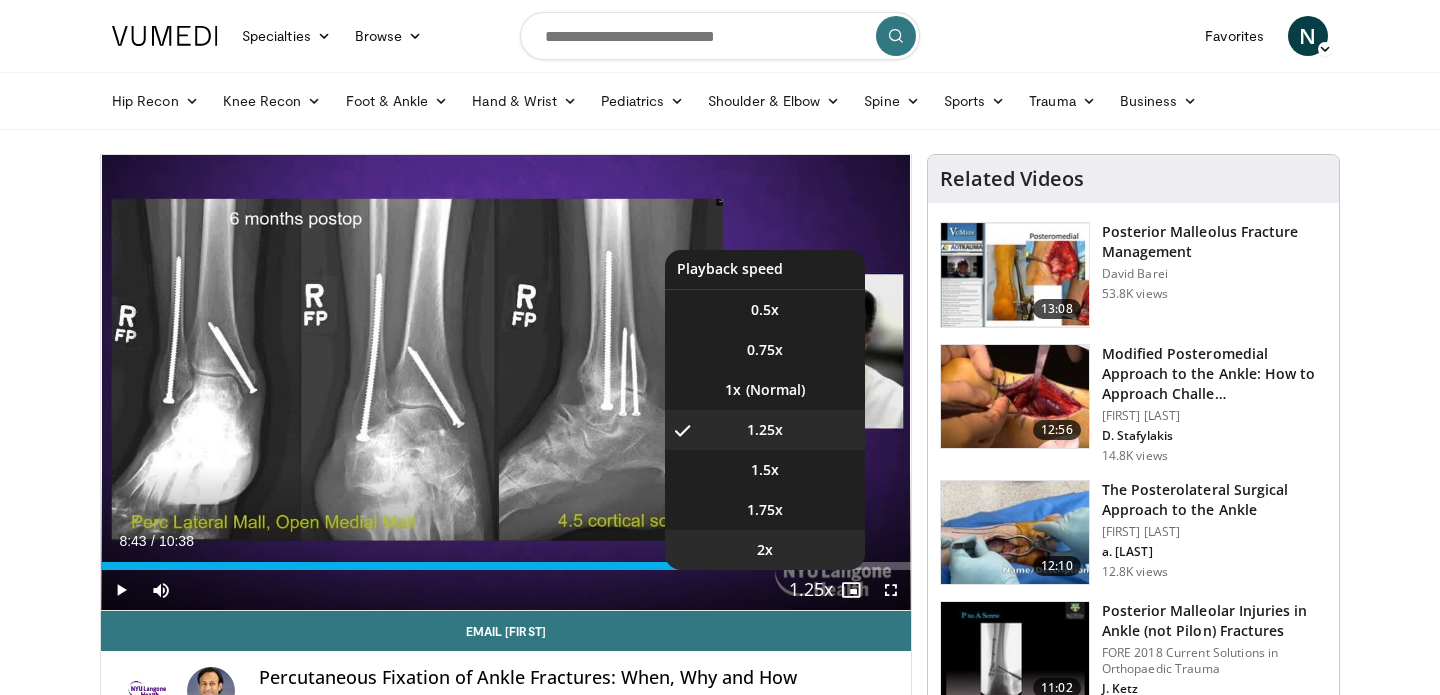 click on "2x" at bounding box center (765, 550) 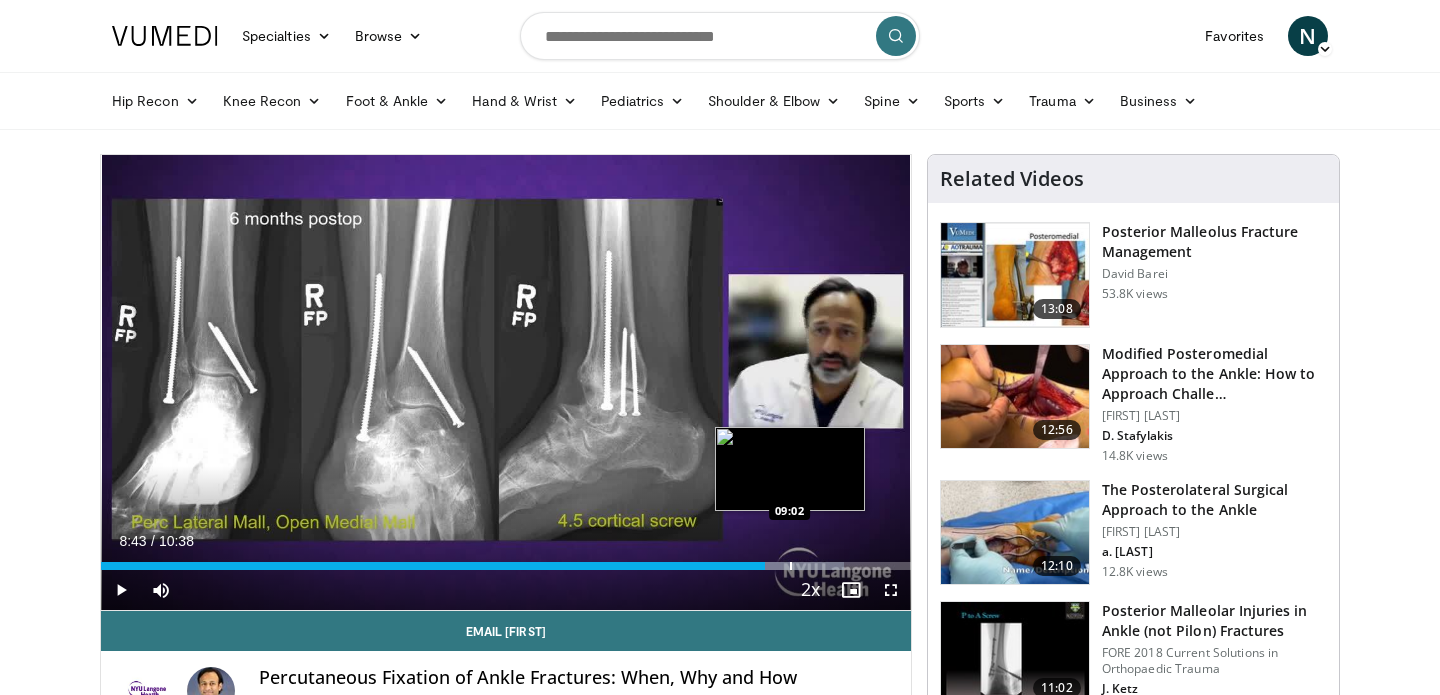 click on "Loaded :  91.73% 08:43 09:02" at bounding box center (506, 560) 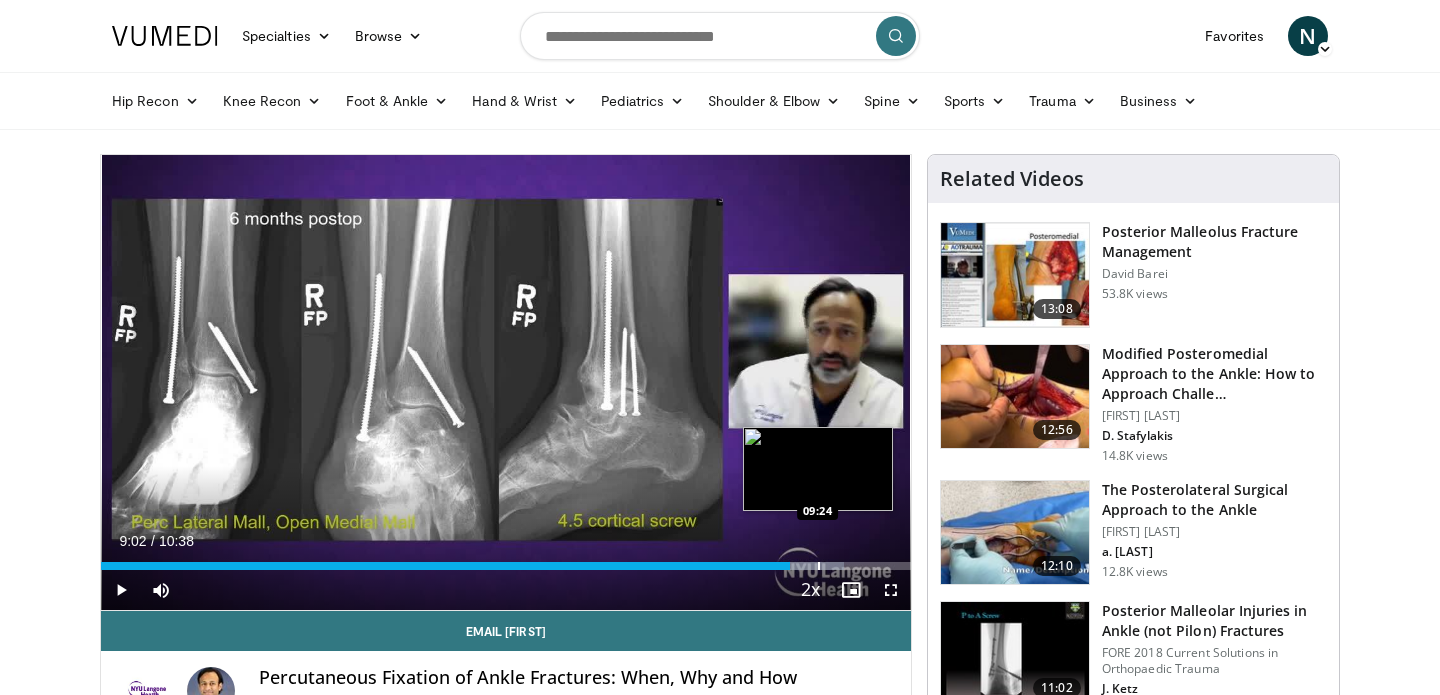 click on "Loaded :  91.73% 09:02 09:24" at bounding box center (506, 560) 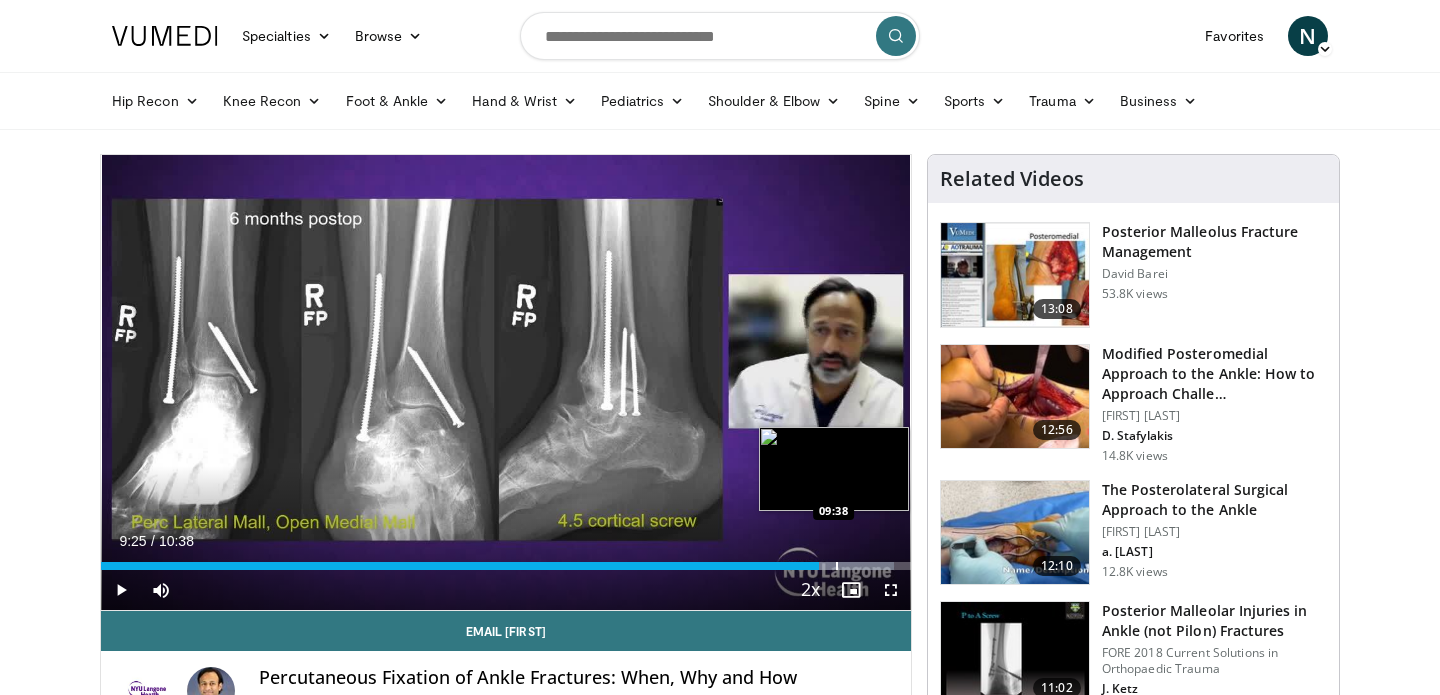 click on "Loaded :  97.95% 09:25 09:38" at bounding box center [506, 560] 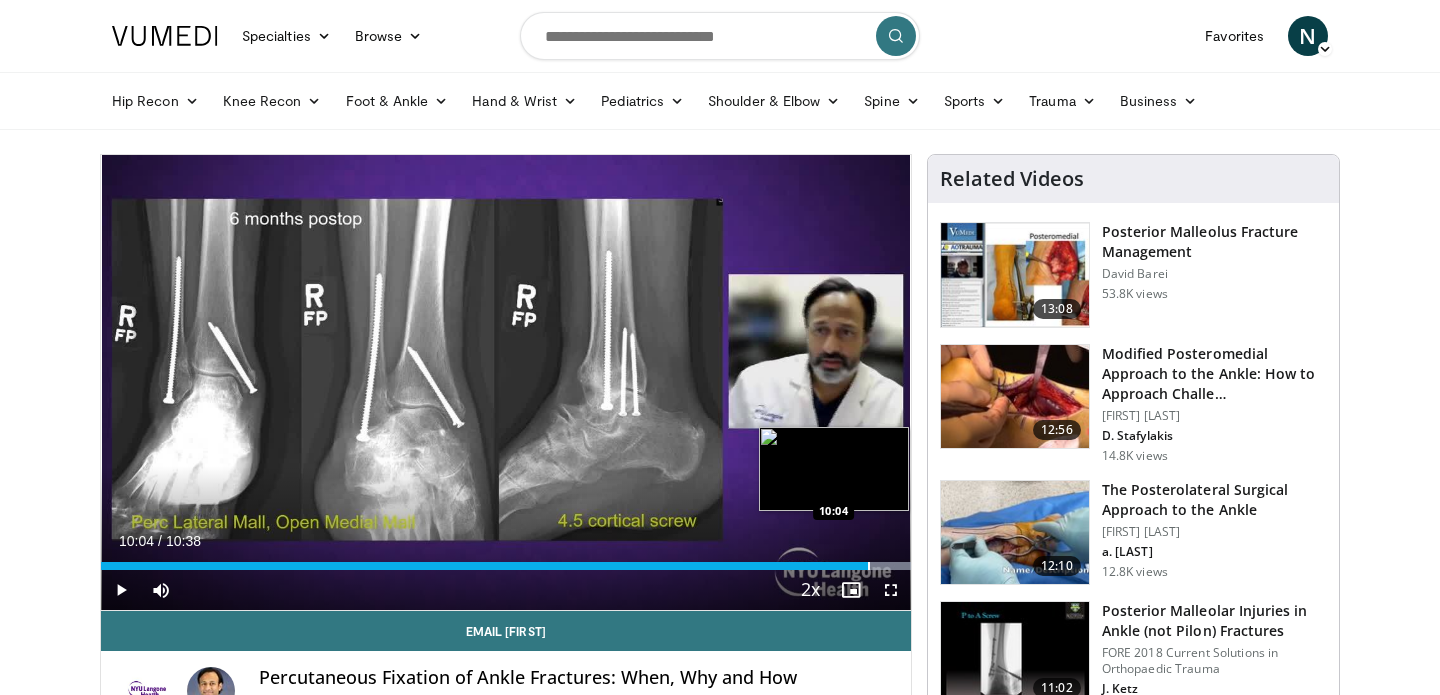 click at bounding box center (869, 566) 